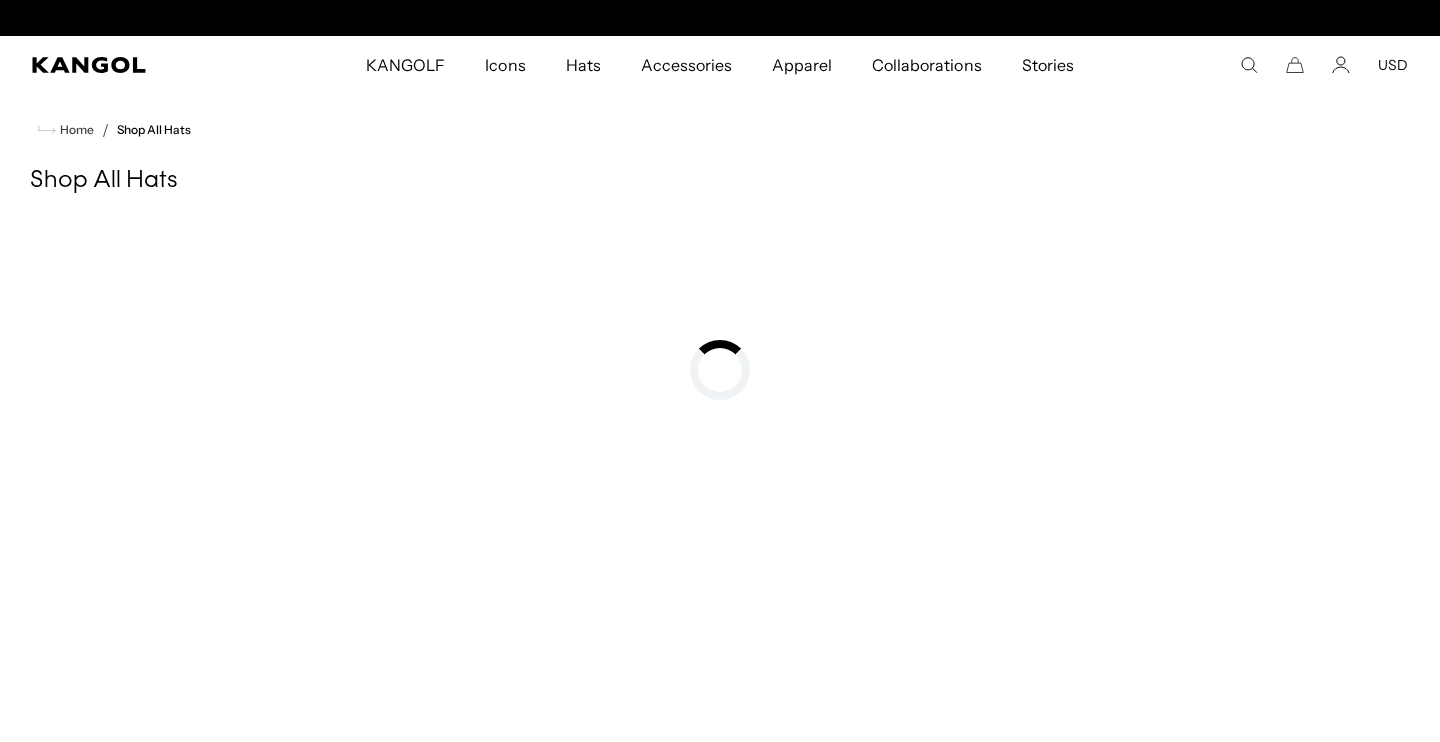 scroll, scrollTop: 0, scrollLeft: 0, axis: both 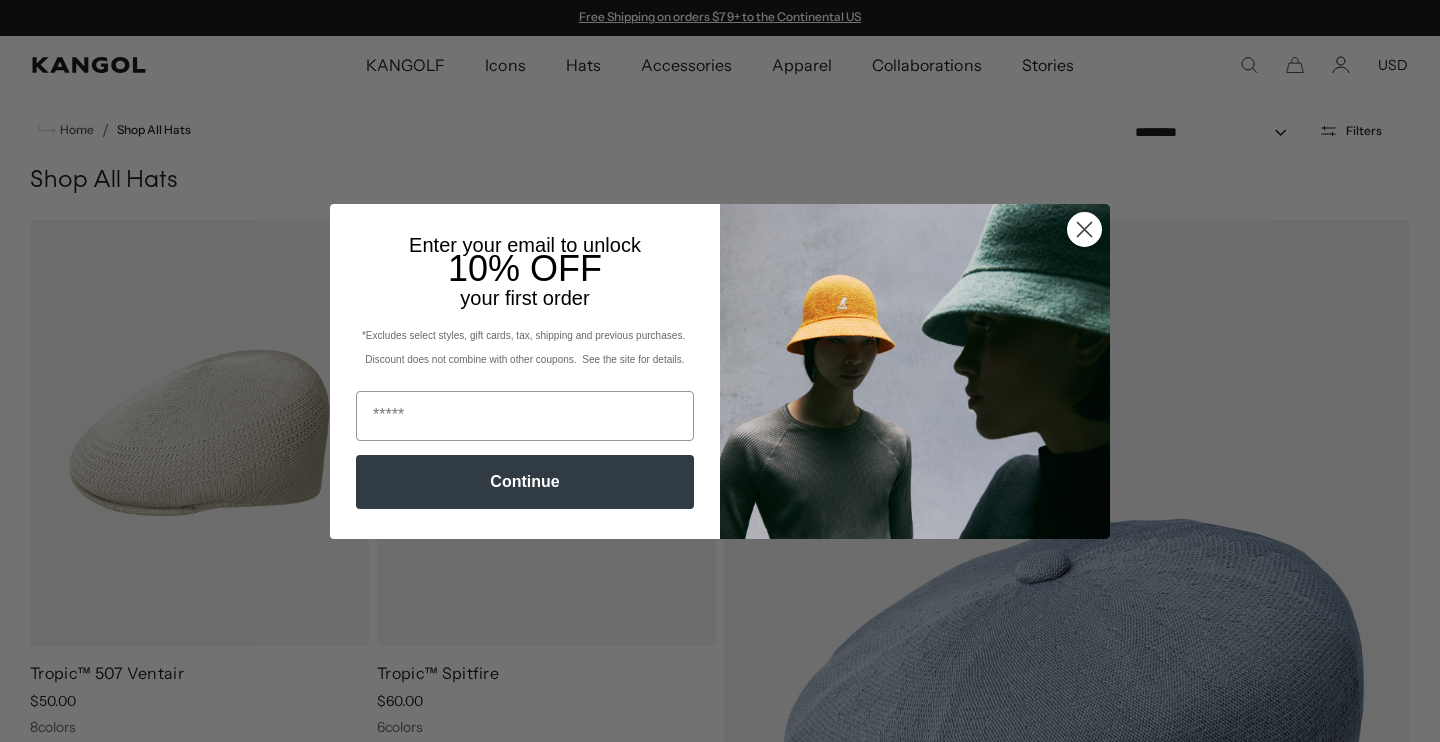 click 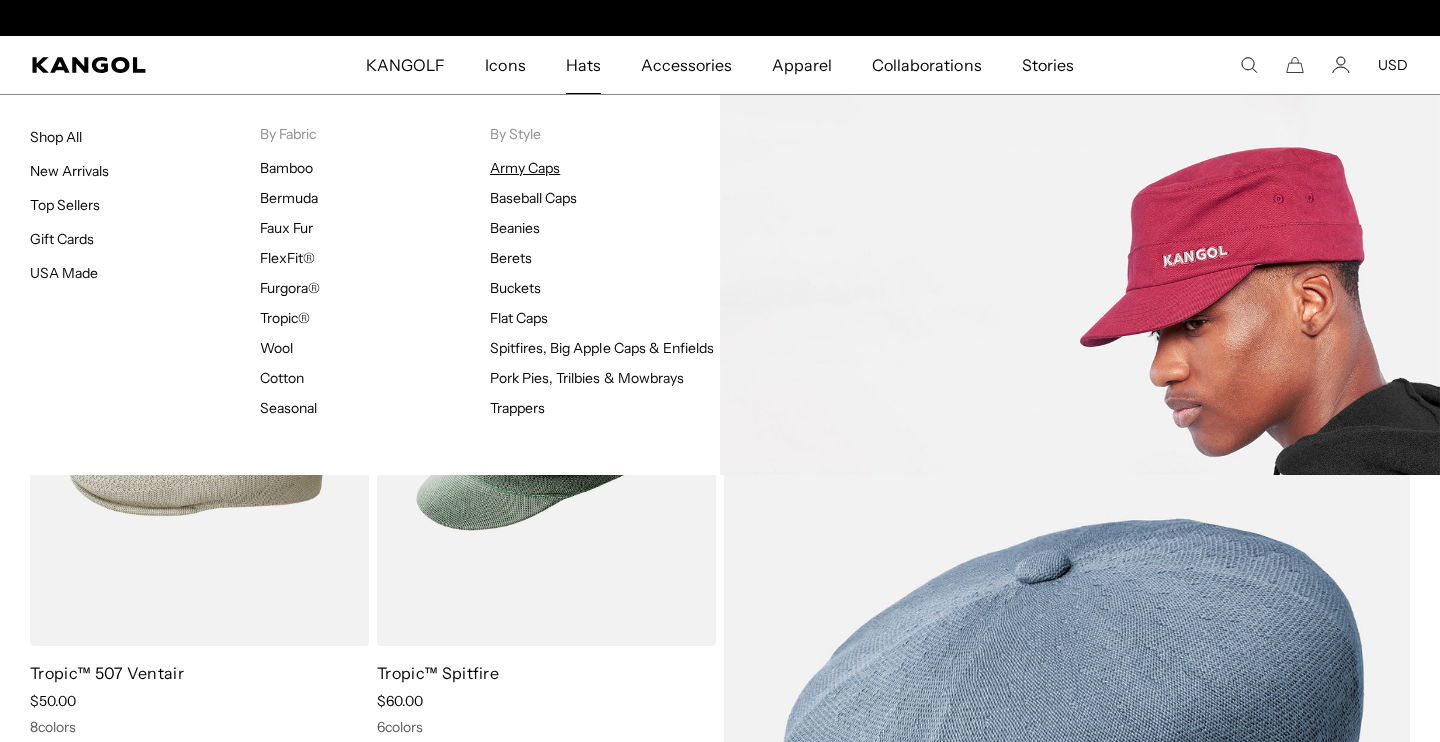 scroll, scrollTop: 0, scrollLeft: 412, axis: horizontal 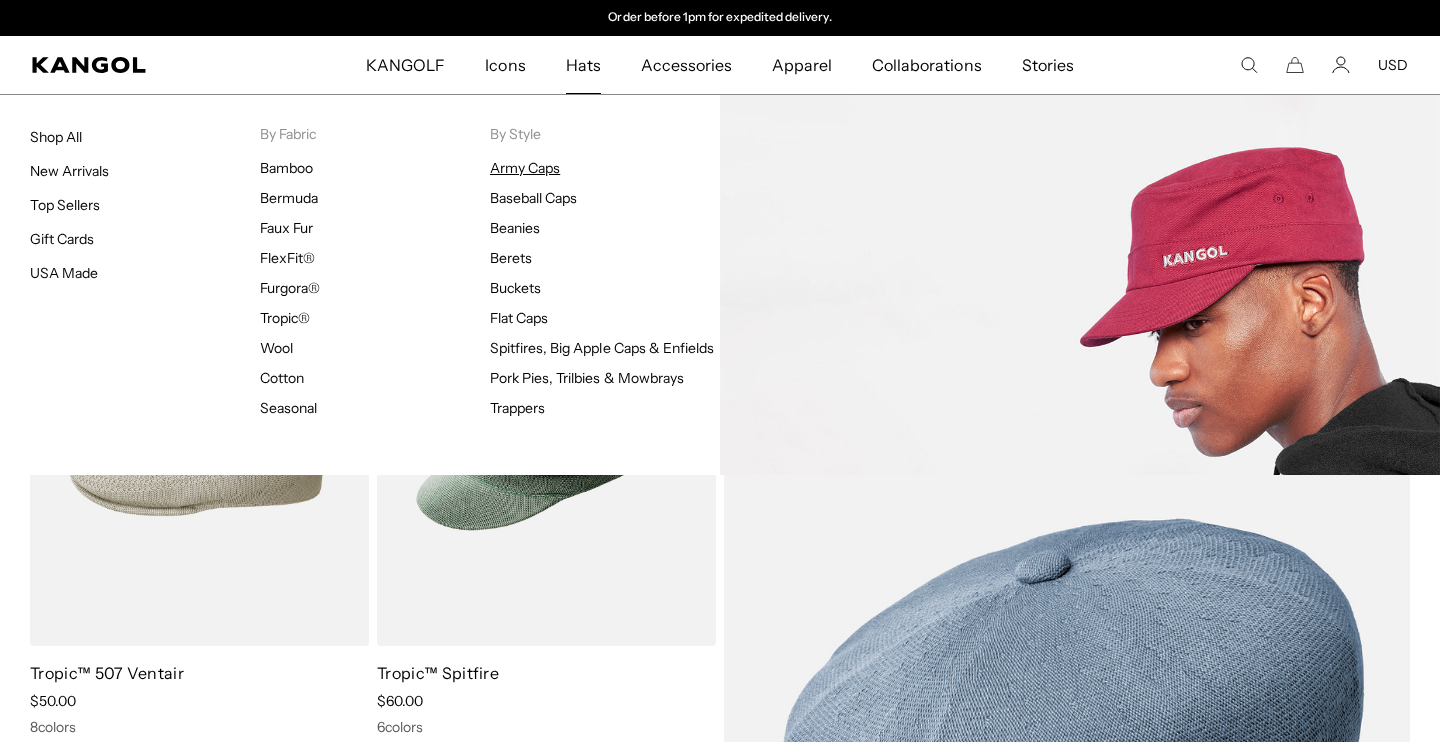 click on "Army Caps" at bounding box center [525, 168] 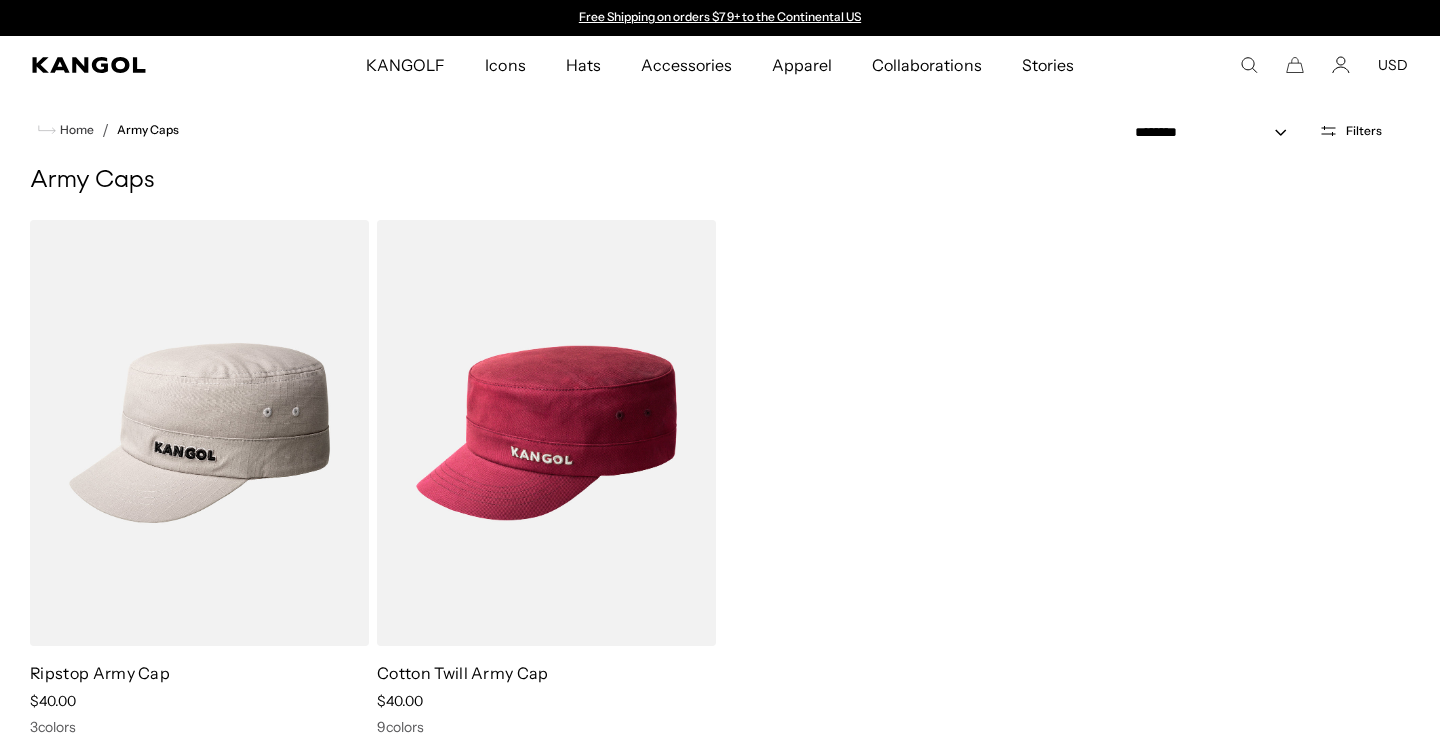 scroll, scrollTop: 0, scrollLeft: 0, axis: both 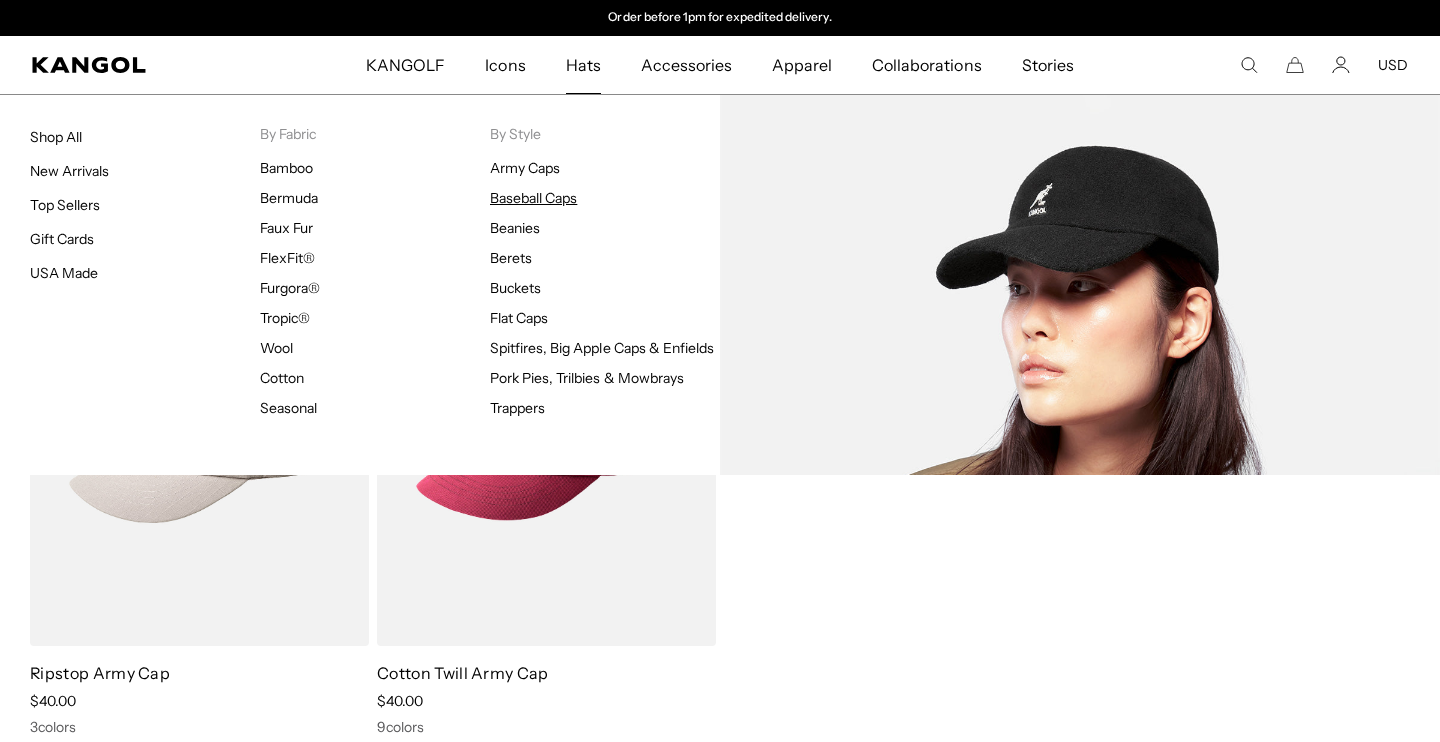 click on "Baseball Caps" at bounding box center (533, 198) 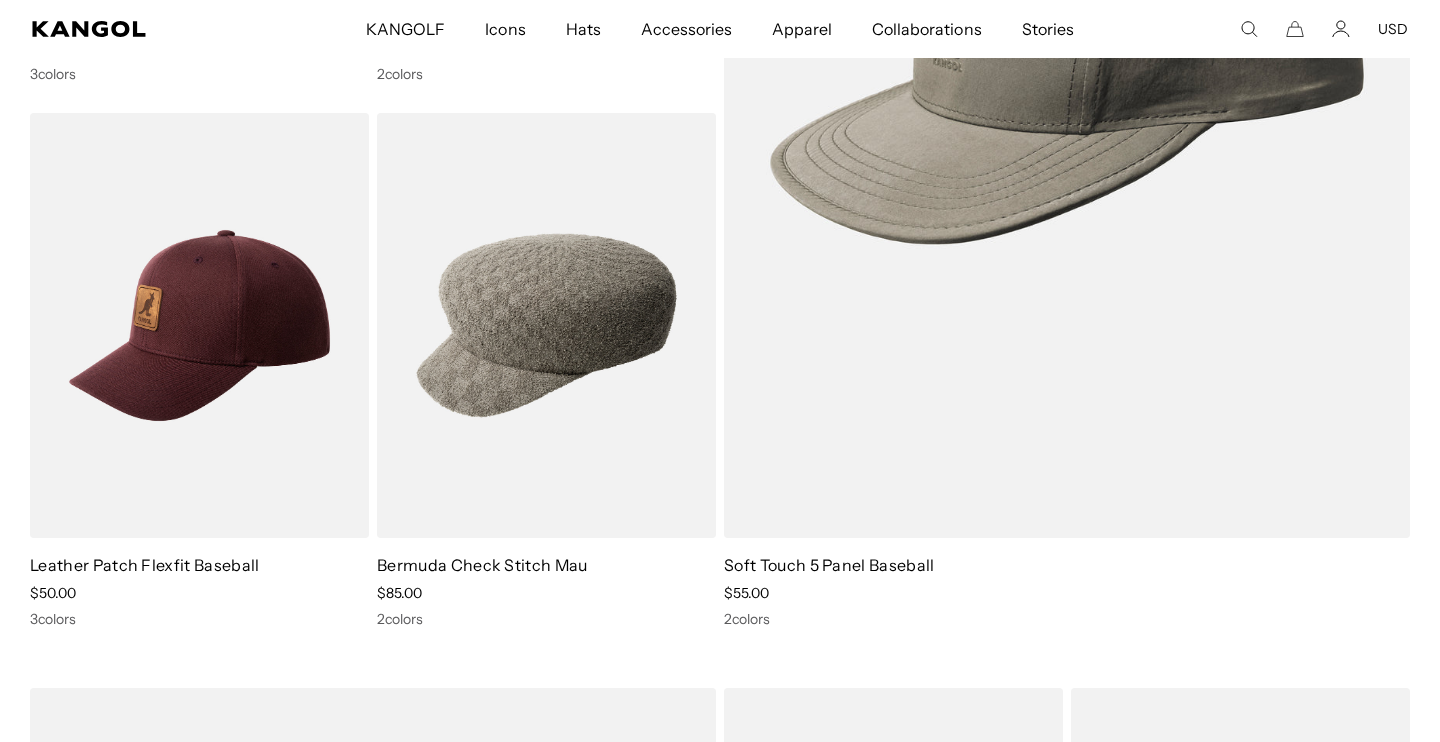 scroll, scrollTop: 665, scrollLeft: 0, axis: vertical 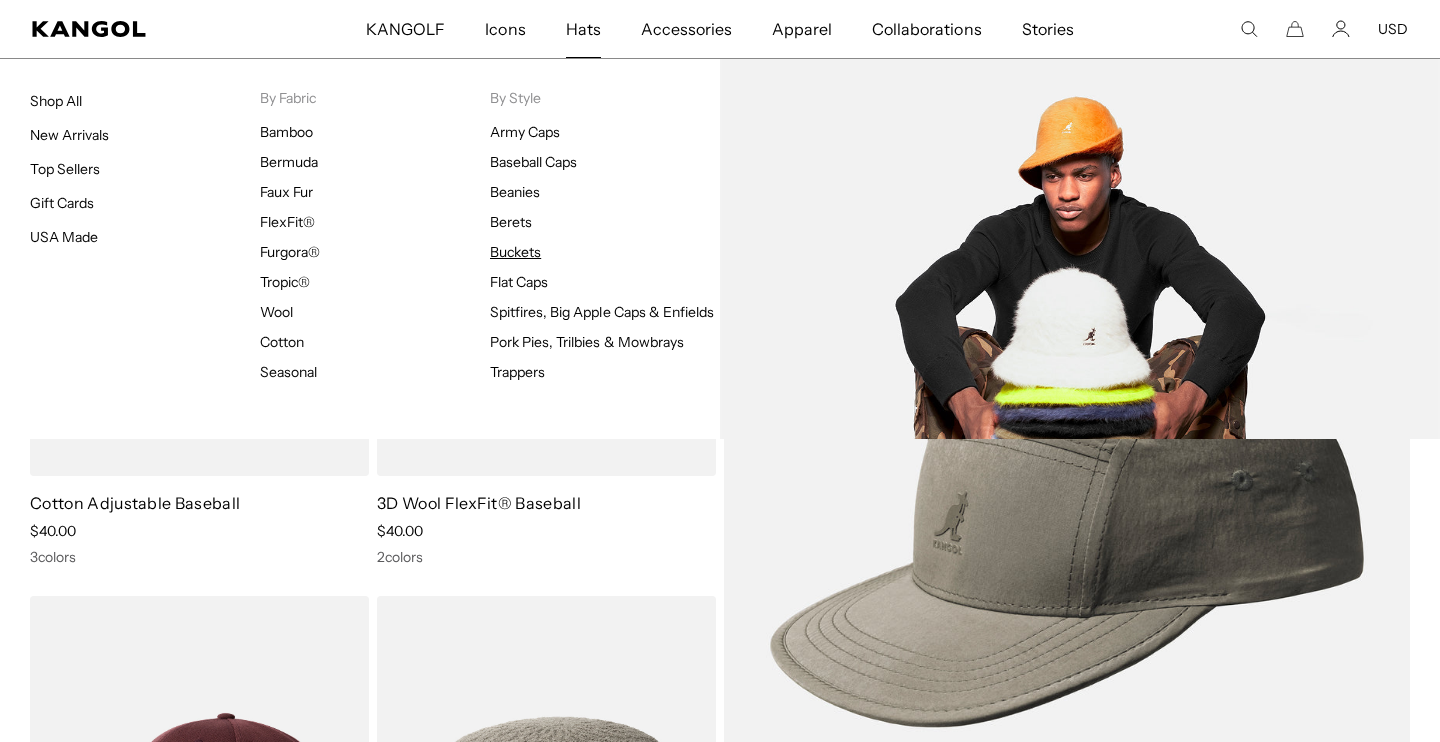 click on "Buckets" at bounding box center (515, 252) 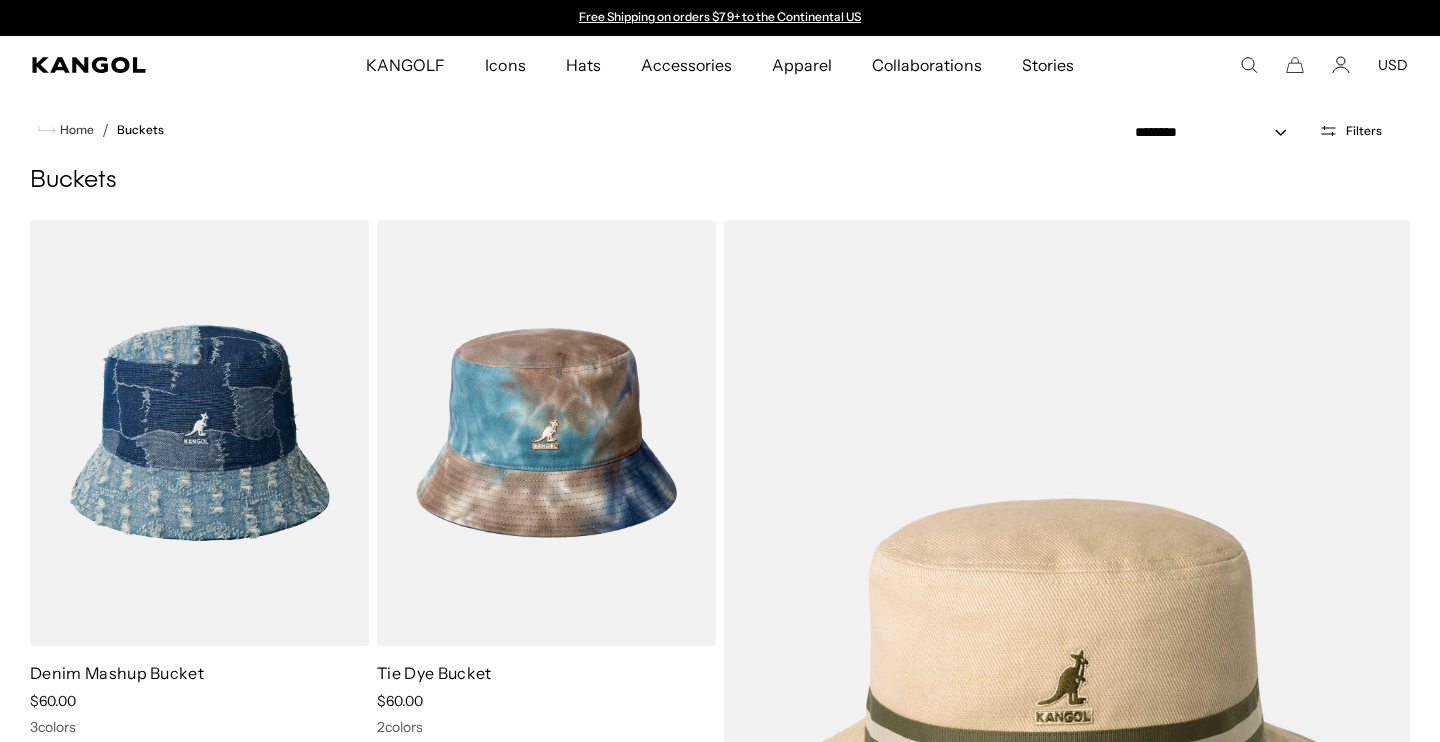 scroll, scrollTop: 0, scrollLeft: 0, axis: both 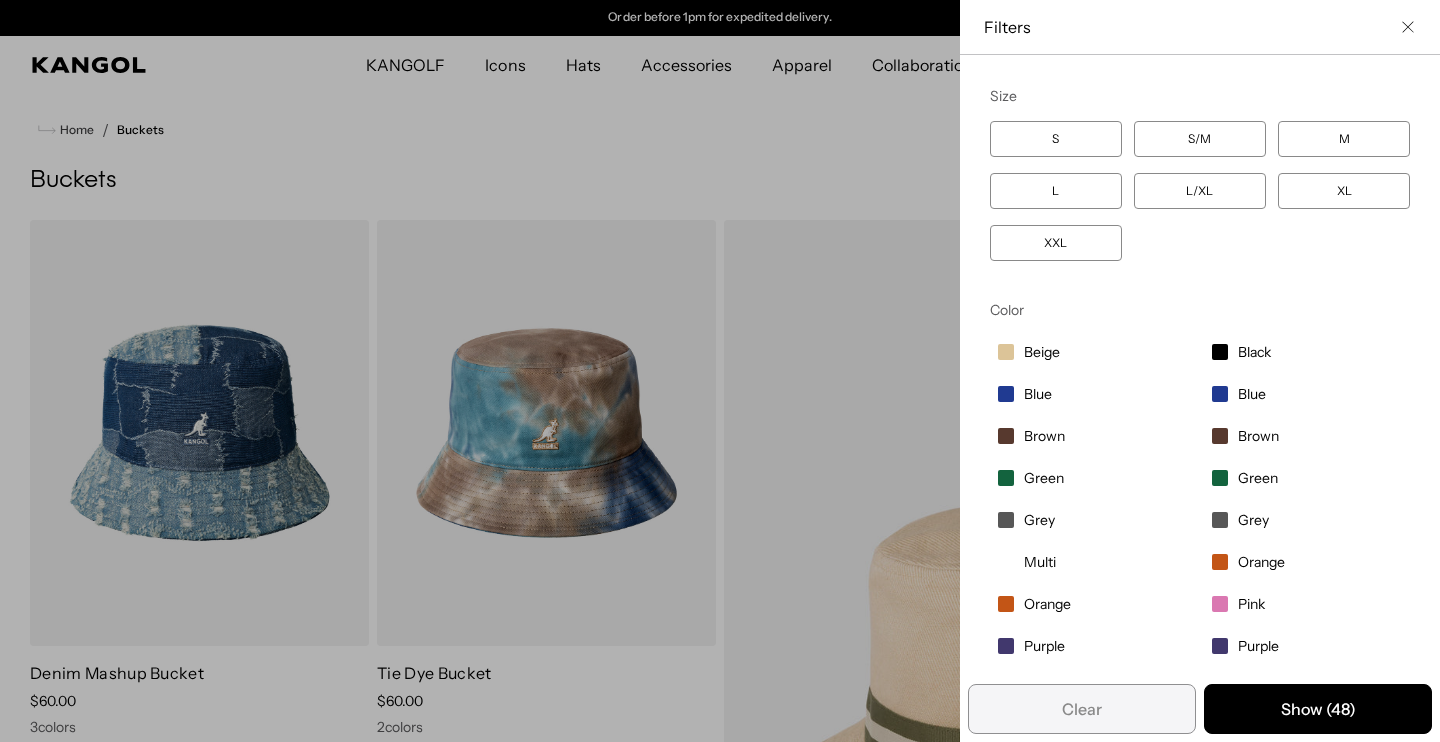 click on "XXL" at bounding box center (1056, 243) 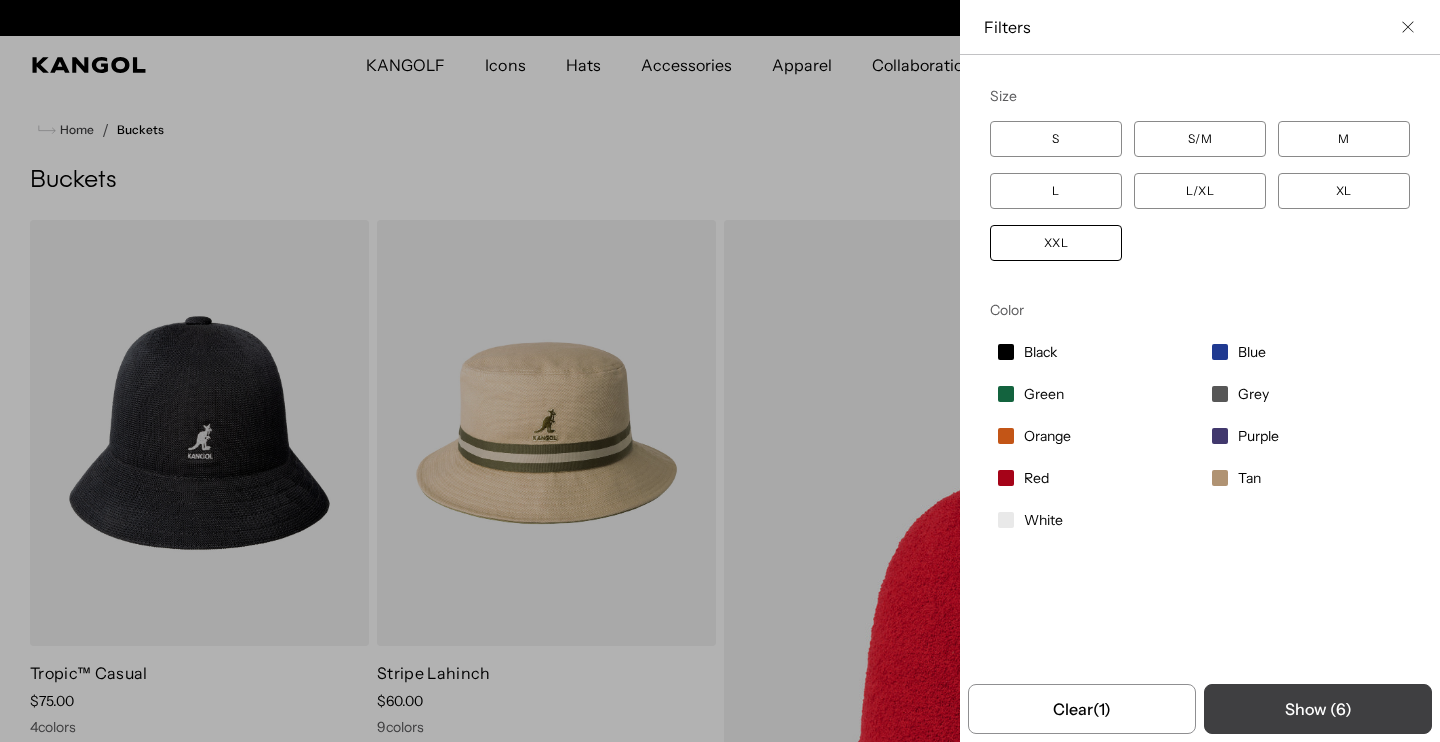 scroll, scrollTop: 0, scrollLeft: 0, axis: both 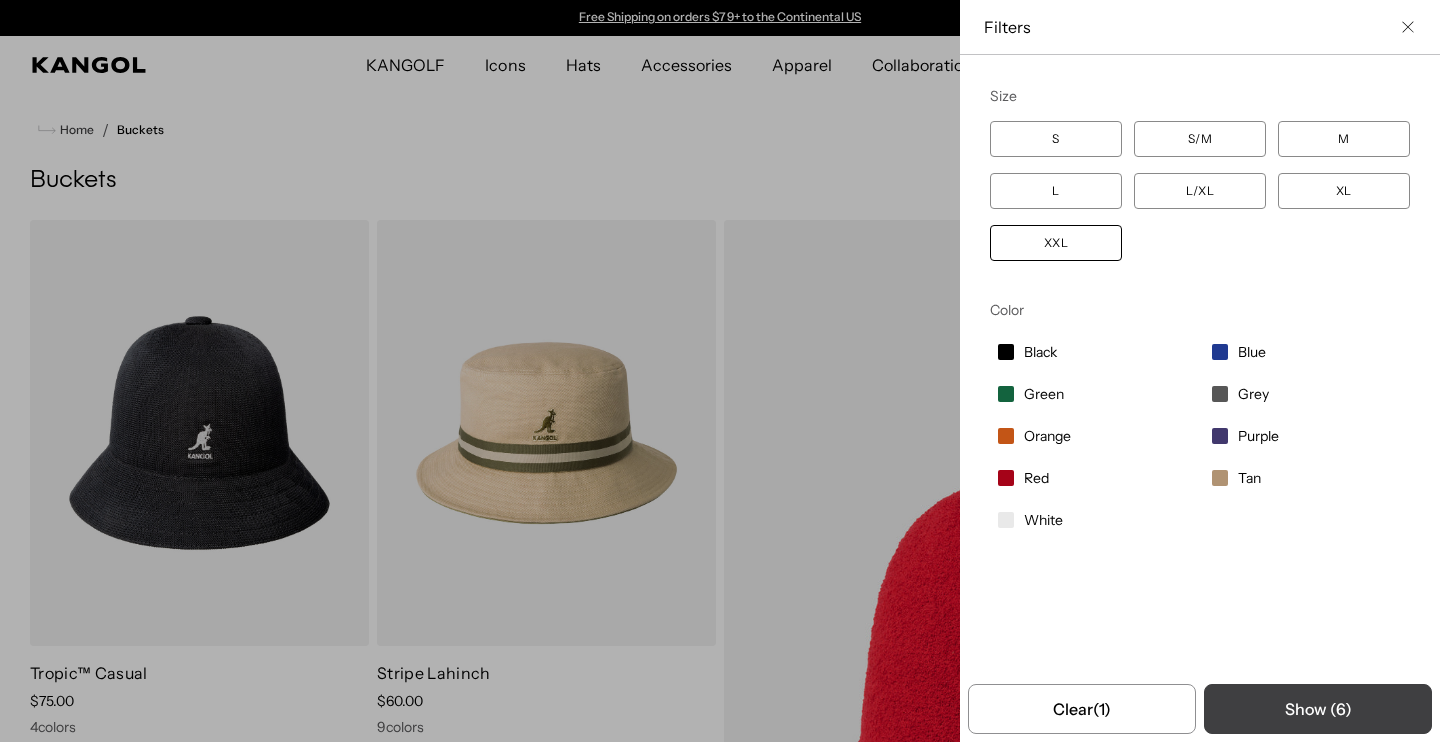 click on "Show ( 6 )" at bounding box center (1318, 709) 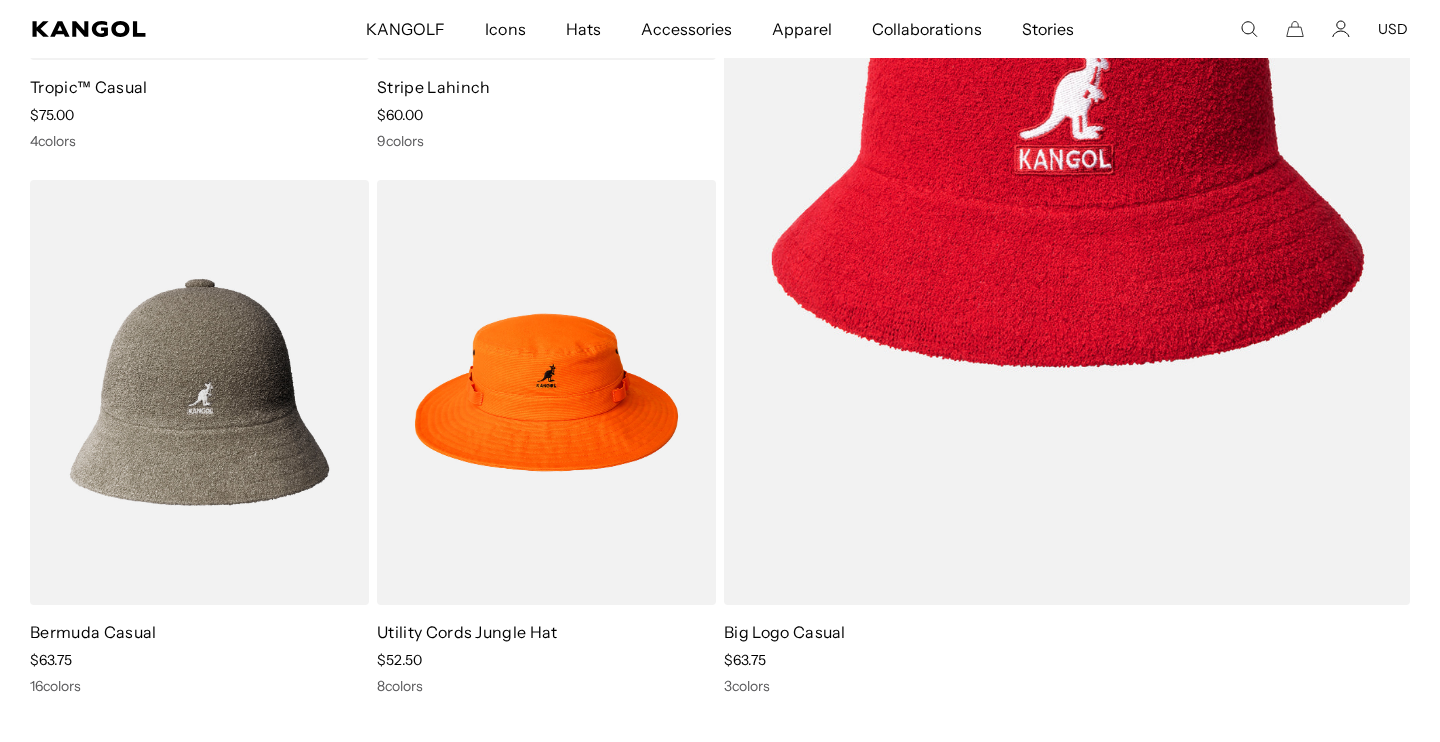scroll, scrollTop: 617, scrollLeft: 0, axis: vertical 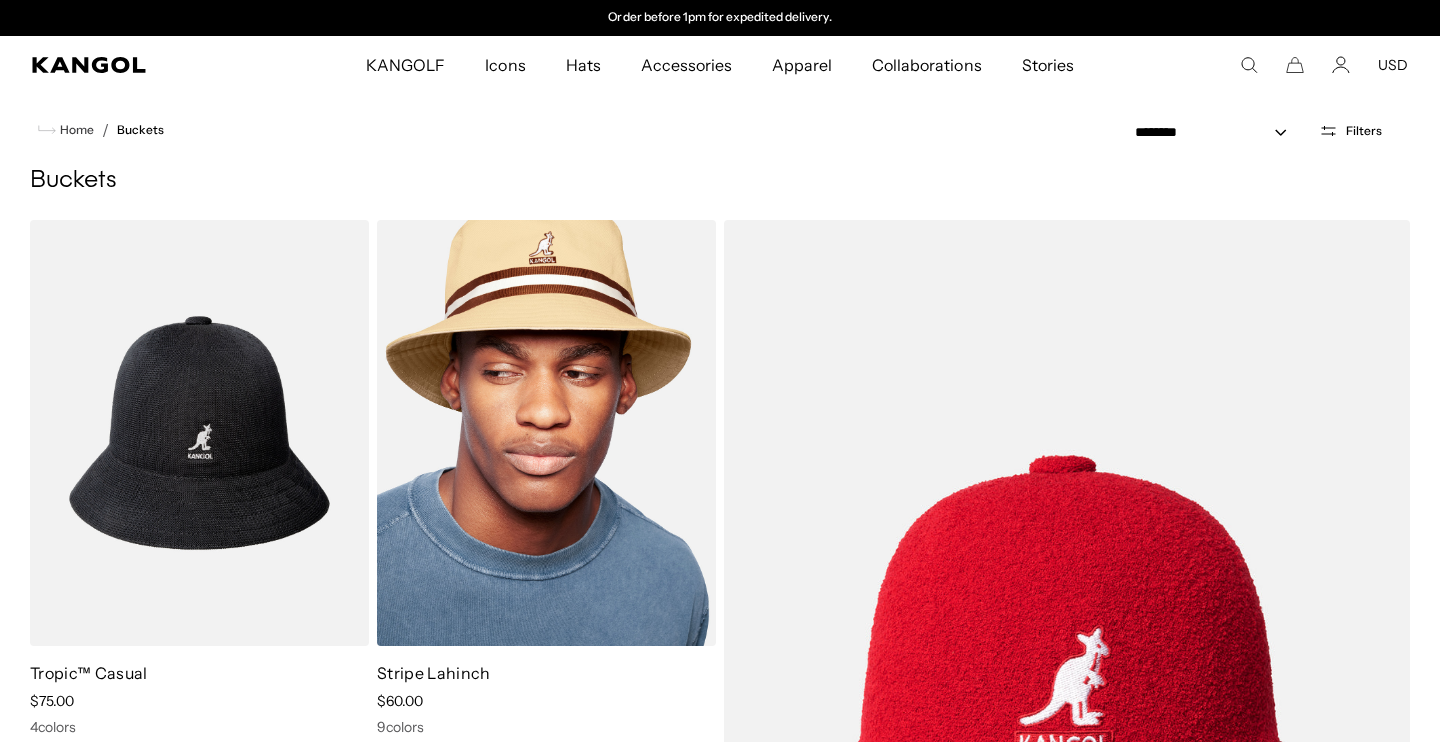 click at bounding box center (546, 433) 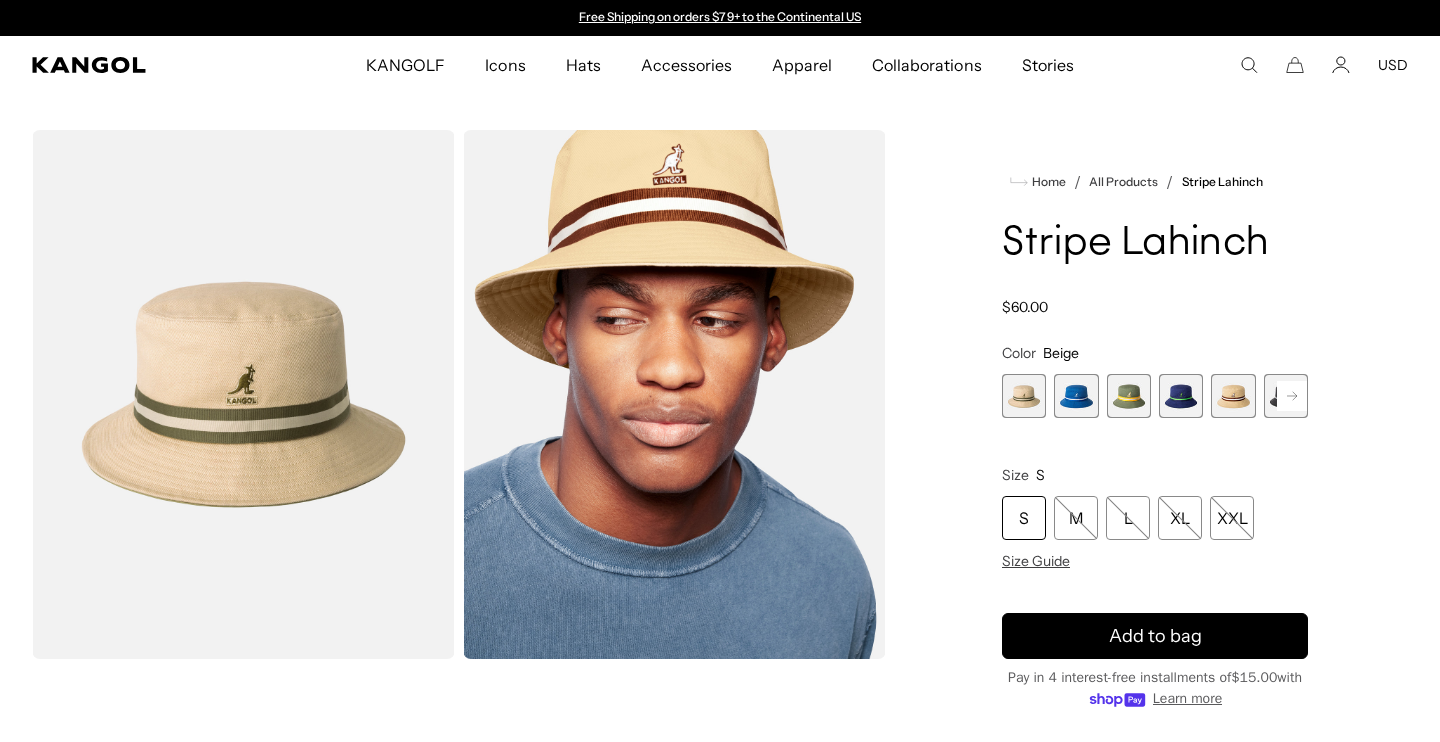 scroll, scrollTop: 0, scrollLeft: 0, axis: both 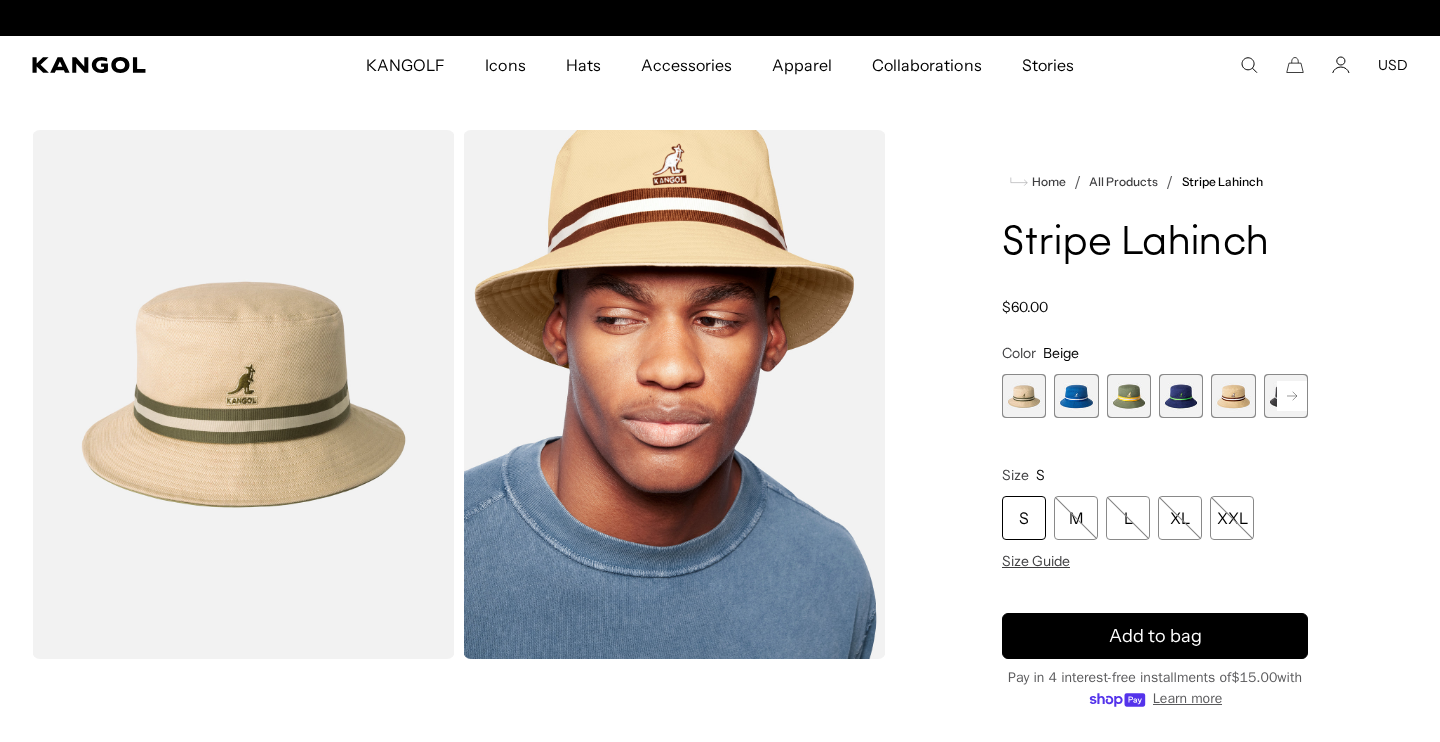 click at bounding box center [1076, 396] 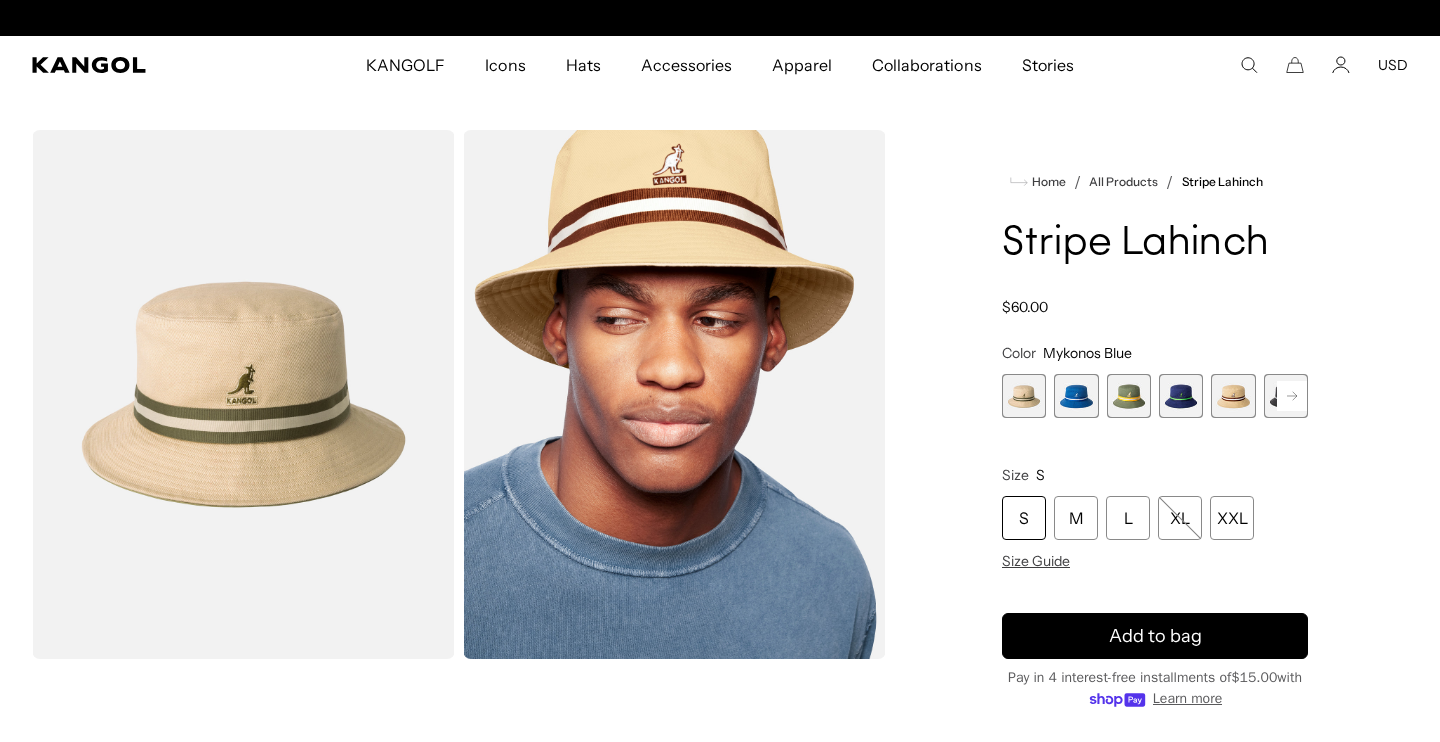scroll, scrollTop: 0, scrollLeft: 412, axis: horizontal 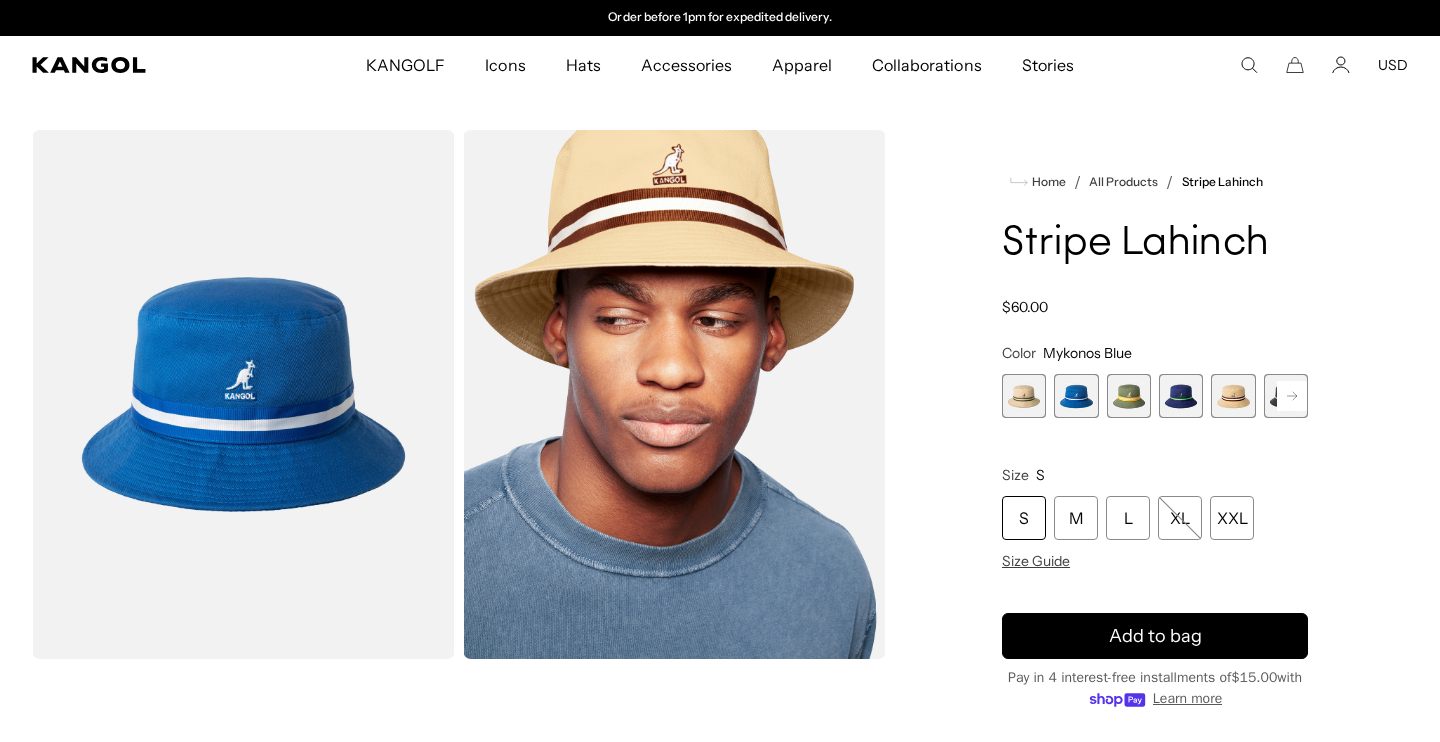 click at bounding box center (1129, 396) 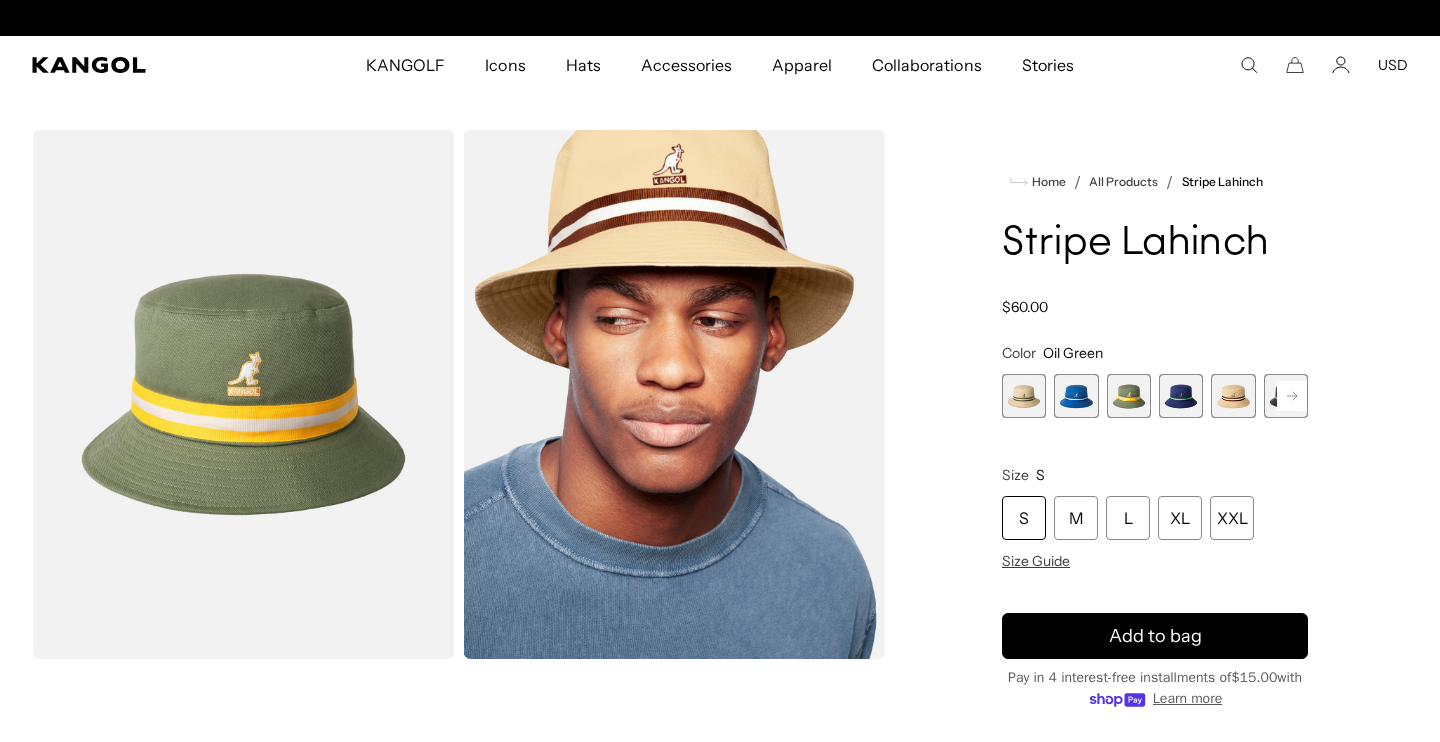 scroll, scrollTop: 0, scrollLeft: 0, axis: both 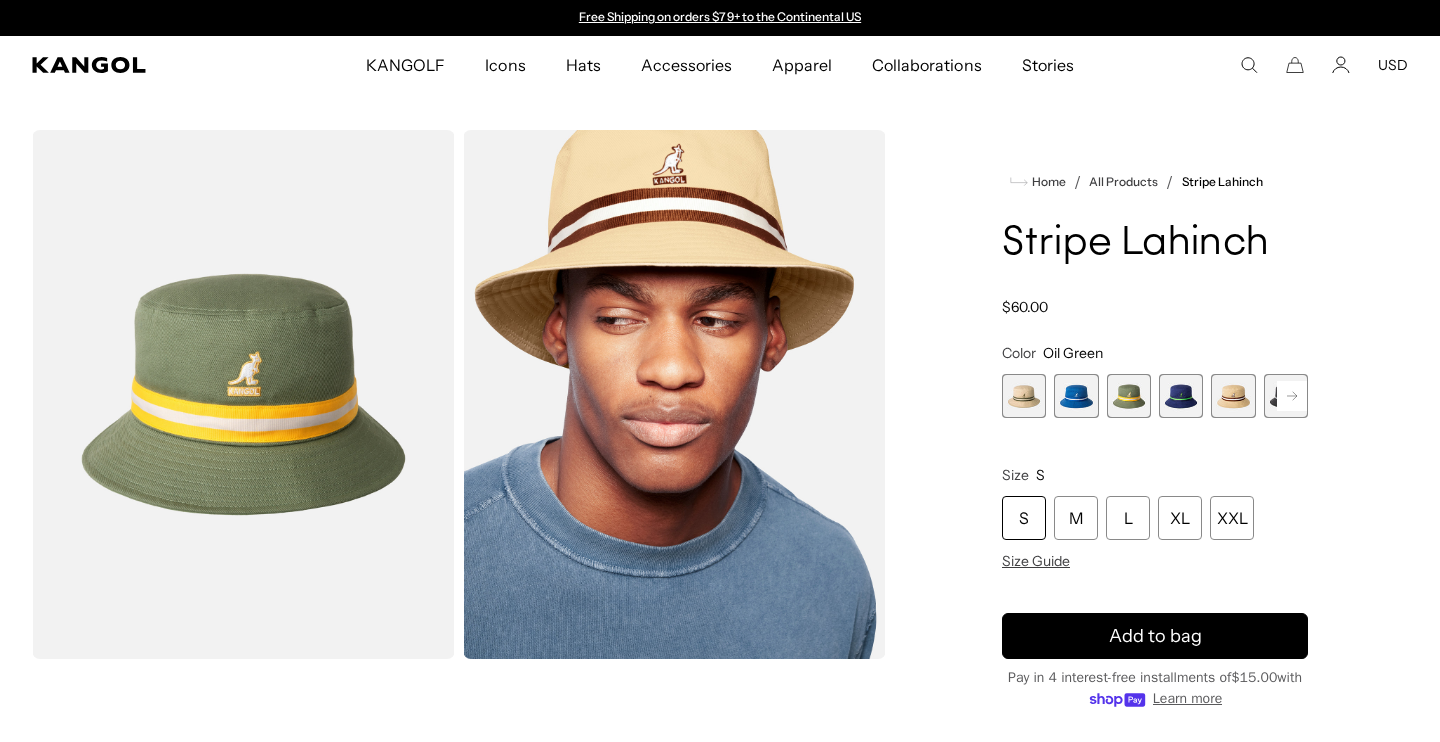 click at bounding box center (1181, 396) 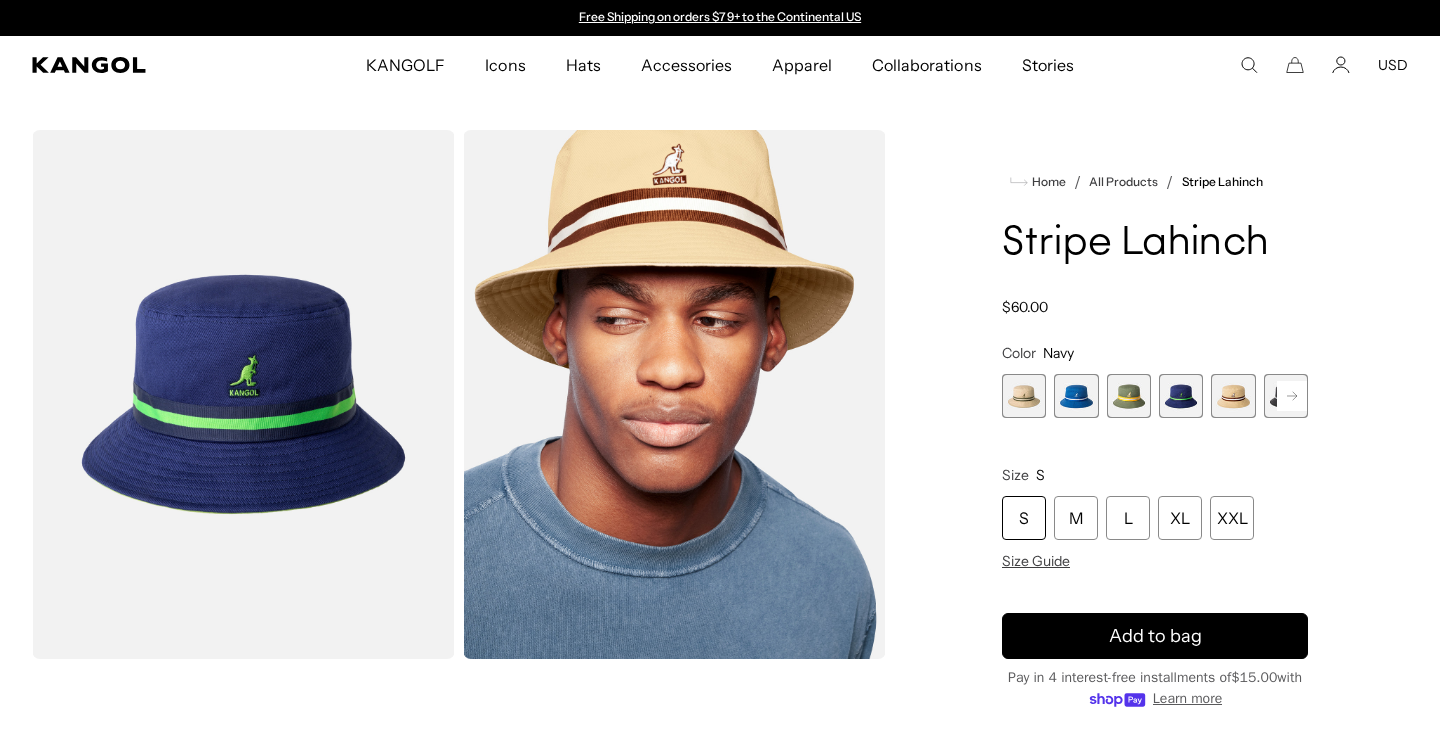 click at bounding box center [1233, 396] 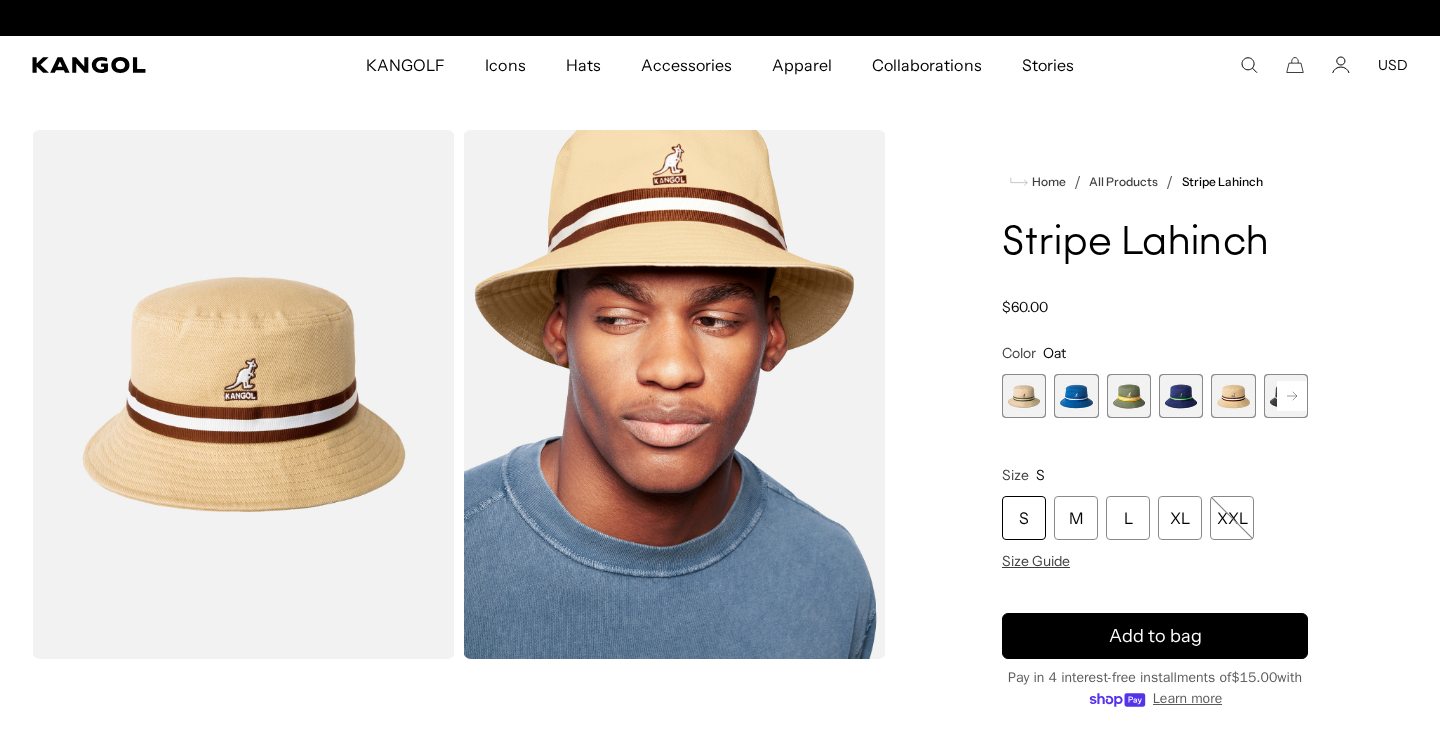 scroll, scrollTop: 0, scrollLeft: 412, axis: horizontal 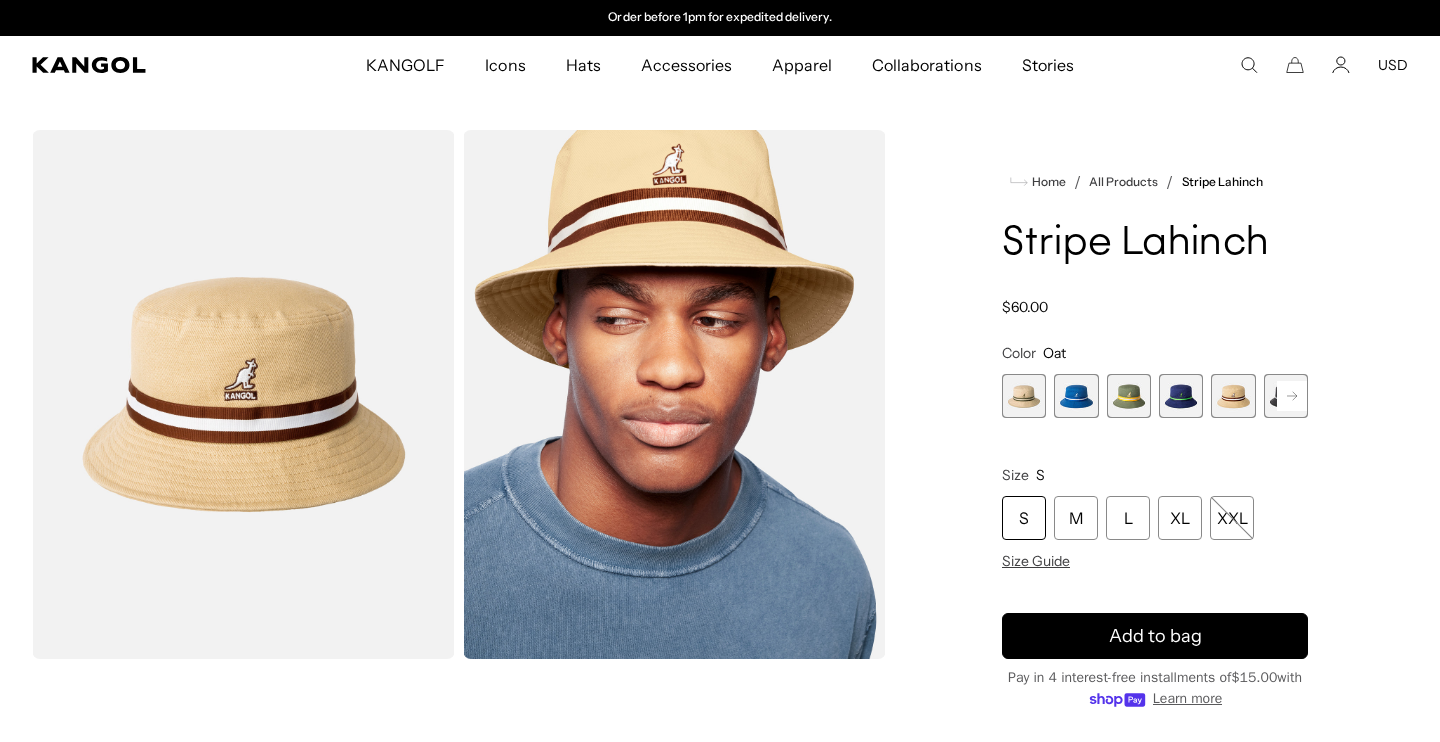 click 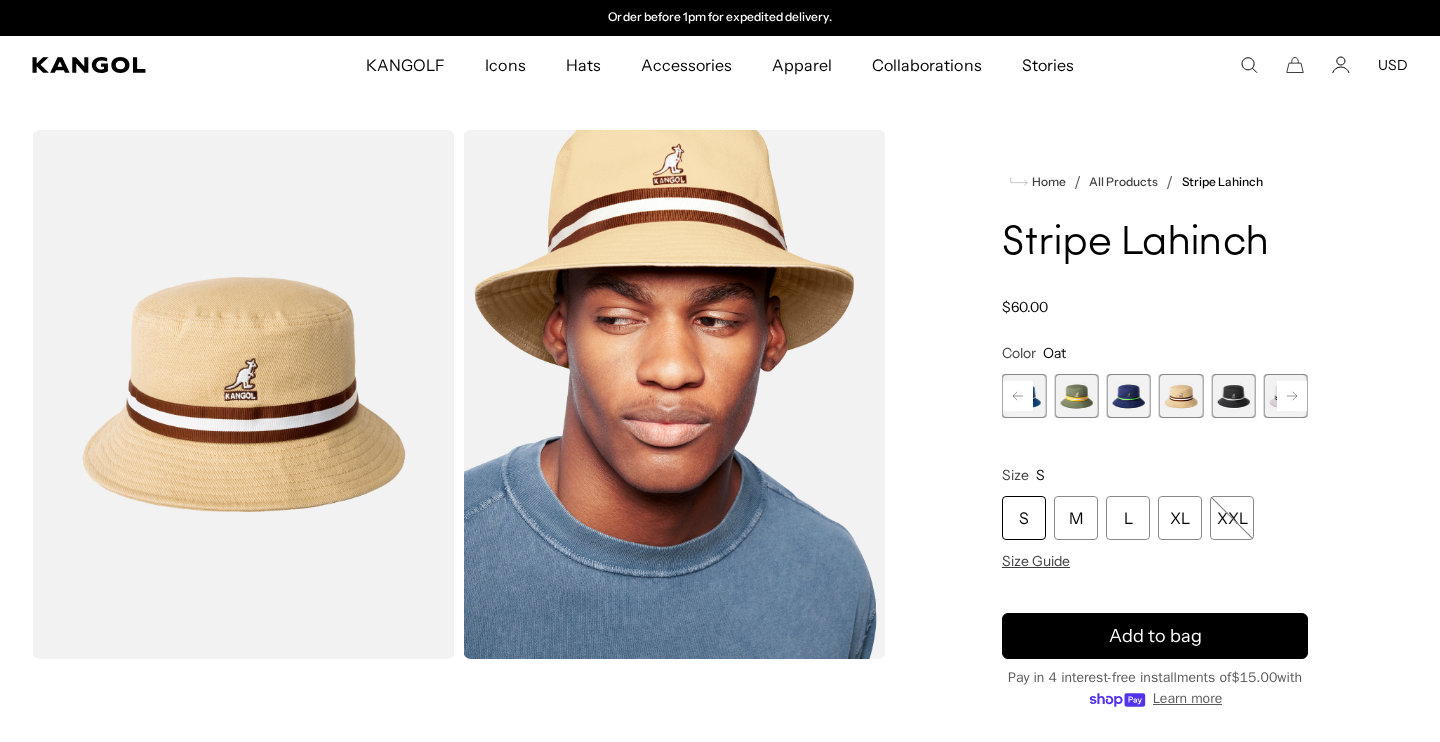 click at bounding box center [1233, 396] 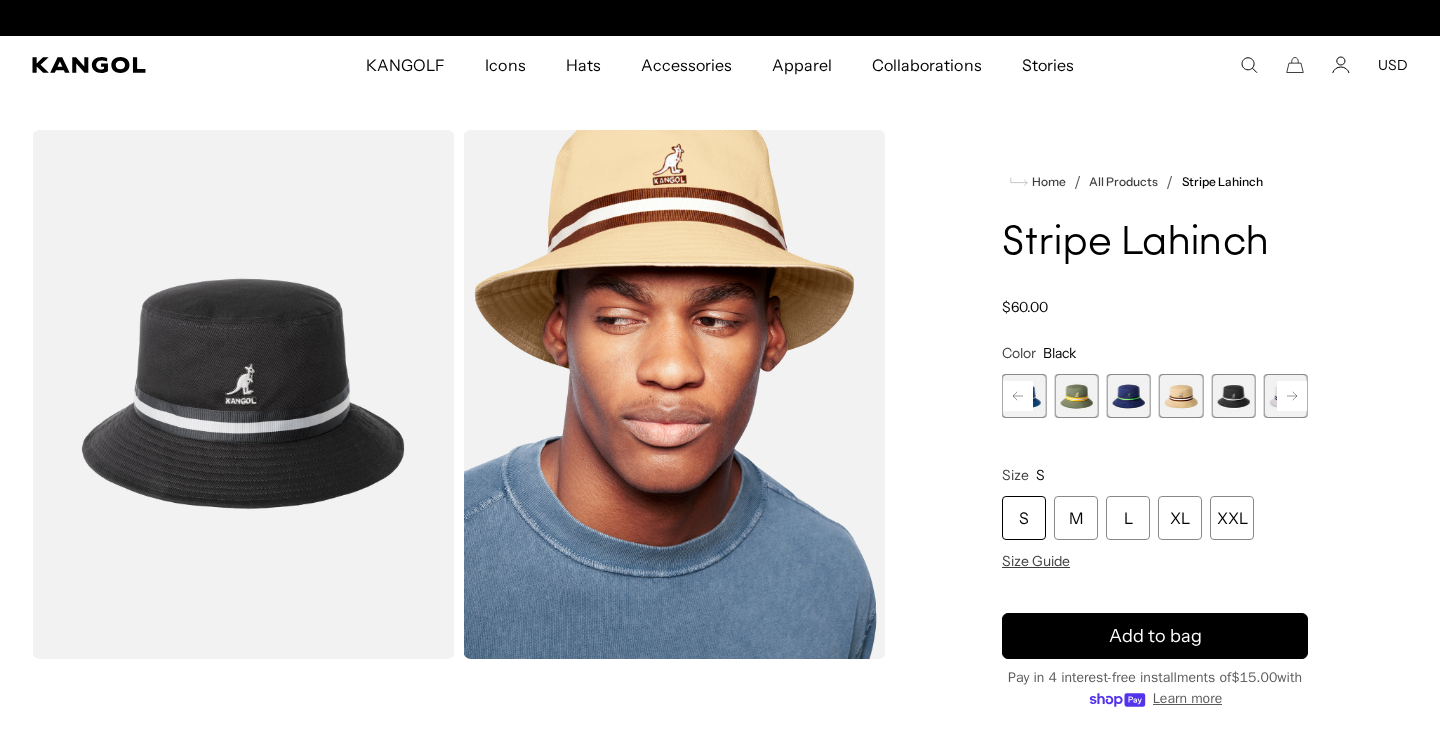 scroll, scrollTop: 0, scrollLeft: 0, axis: both 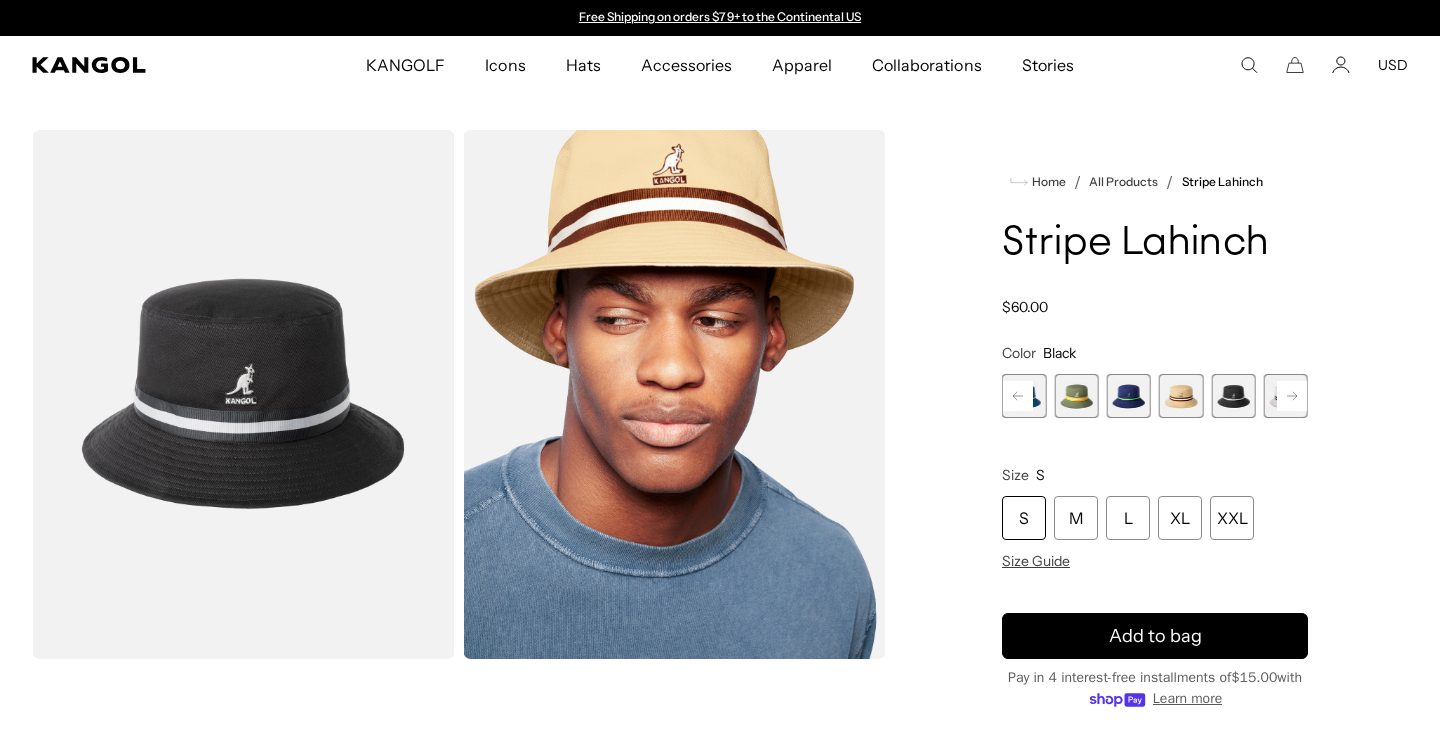 click 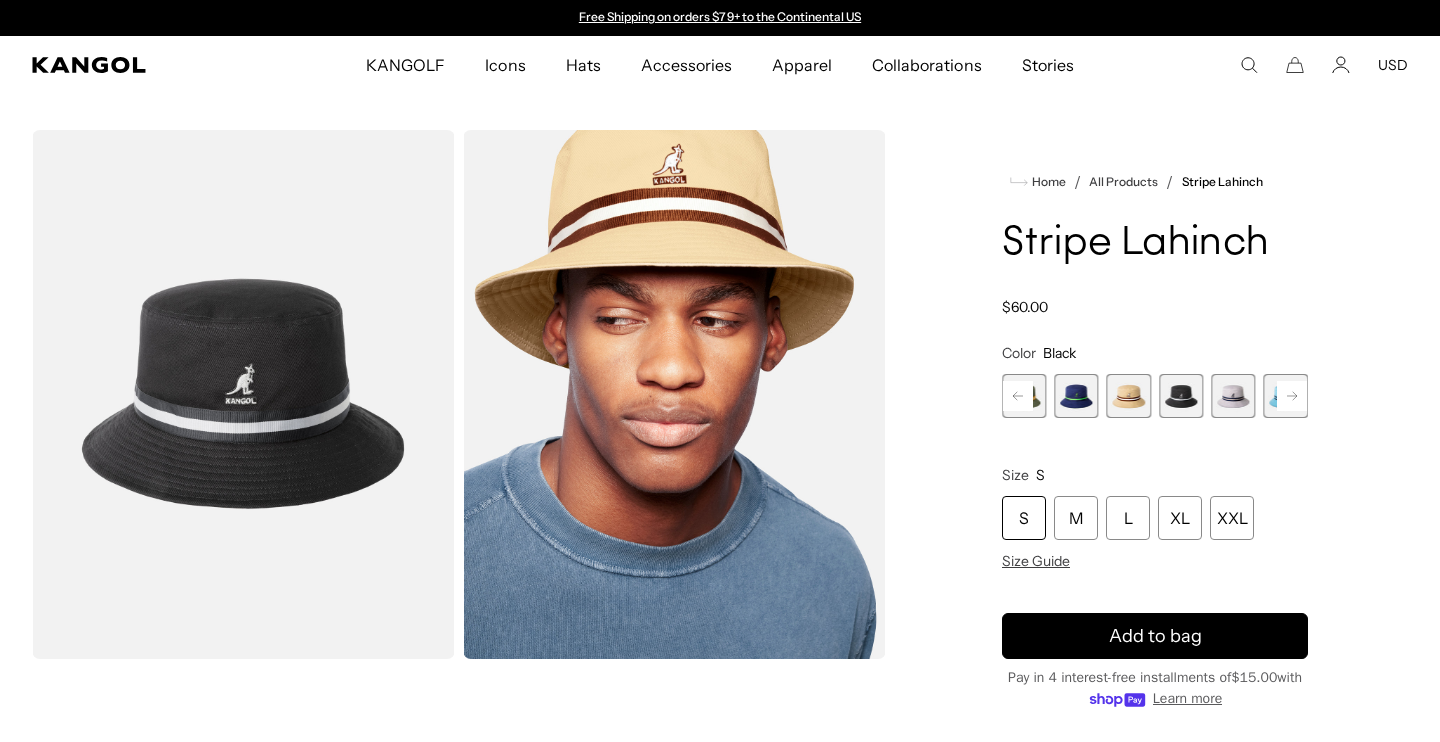 click at bounding box center [1233, 396] 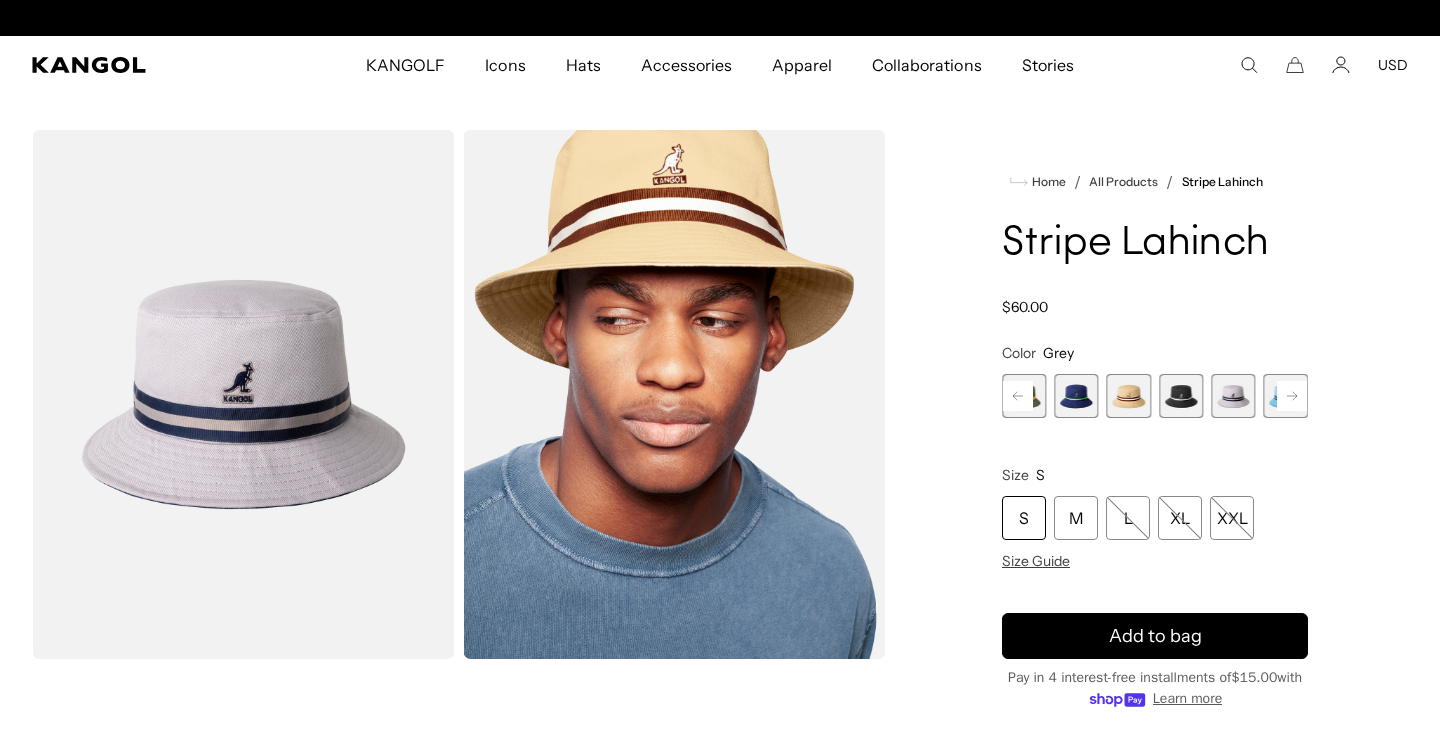 click 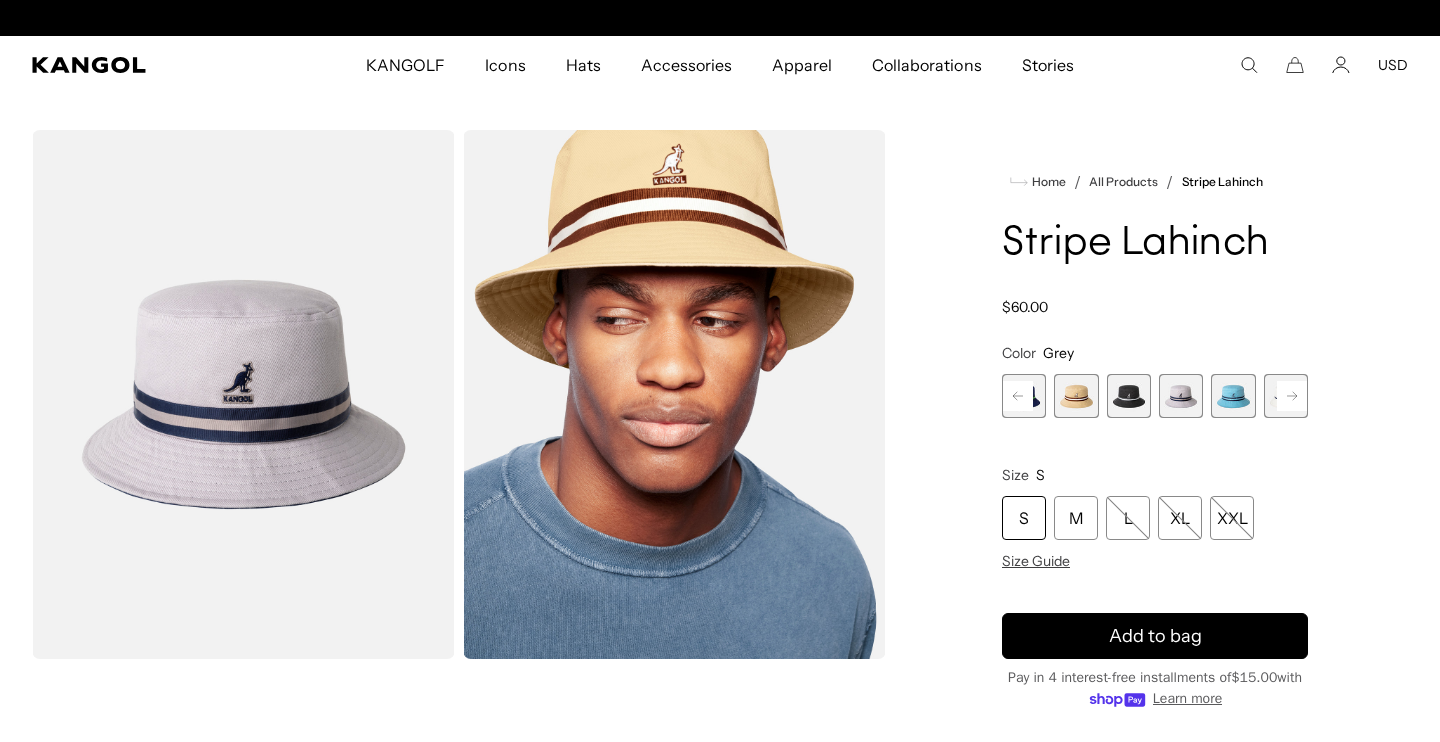 scroll, scrollTop: 0, scrollLeft: 412, axis: horizontal 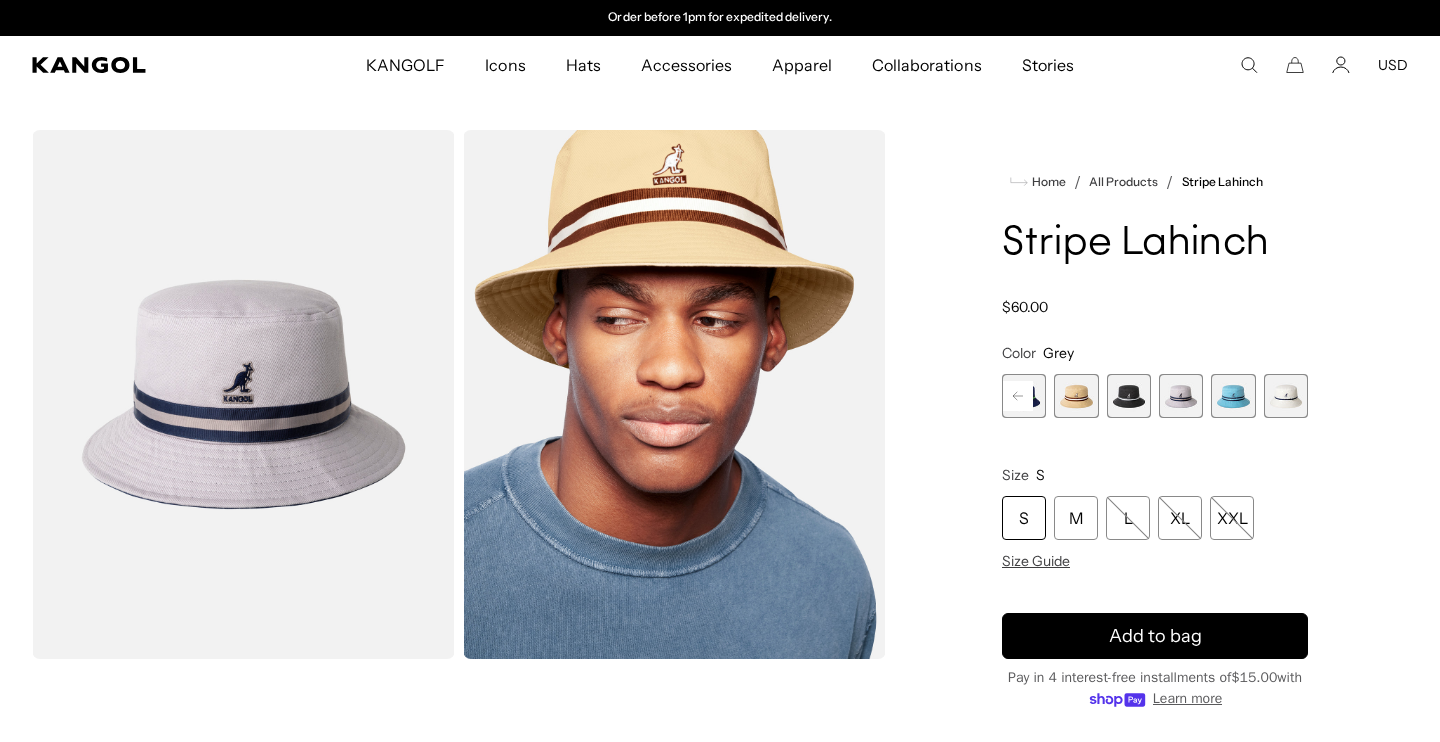 click at bounding box center (1286, 396) 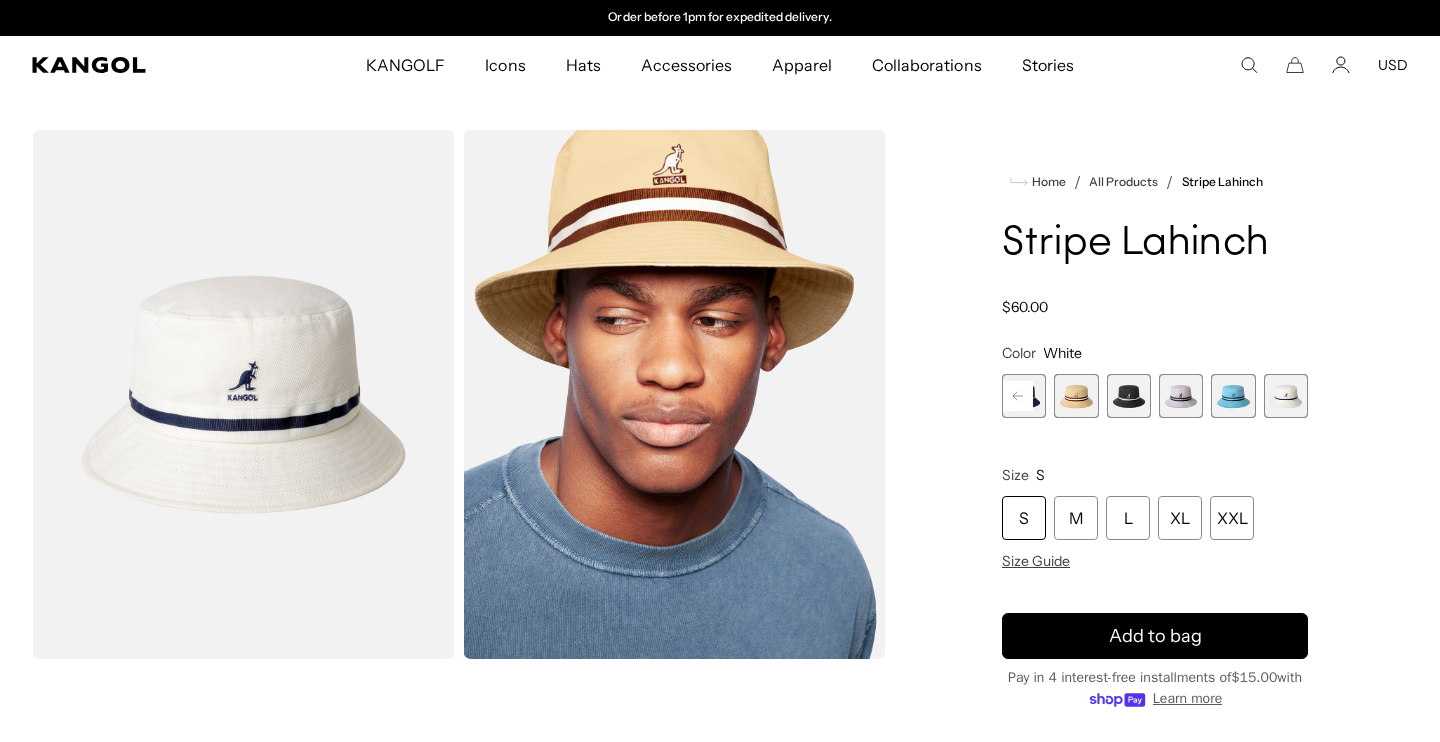 click at bounding box center [1233, 396] 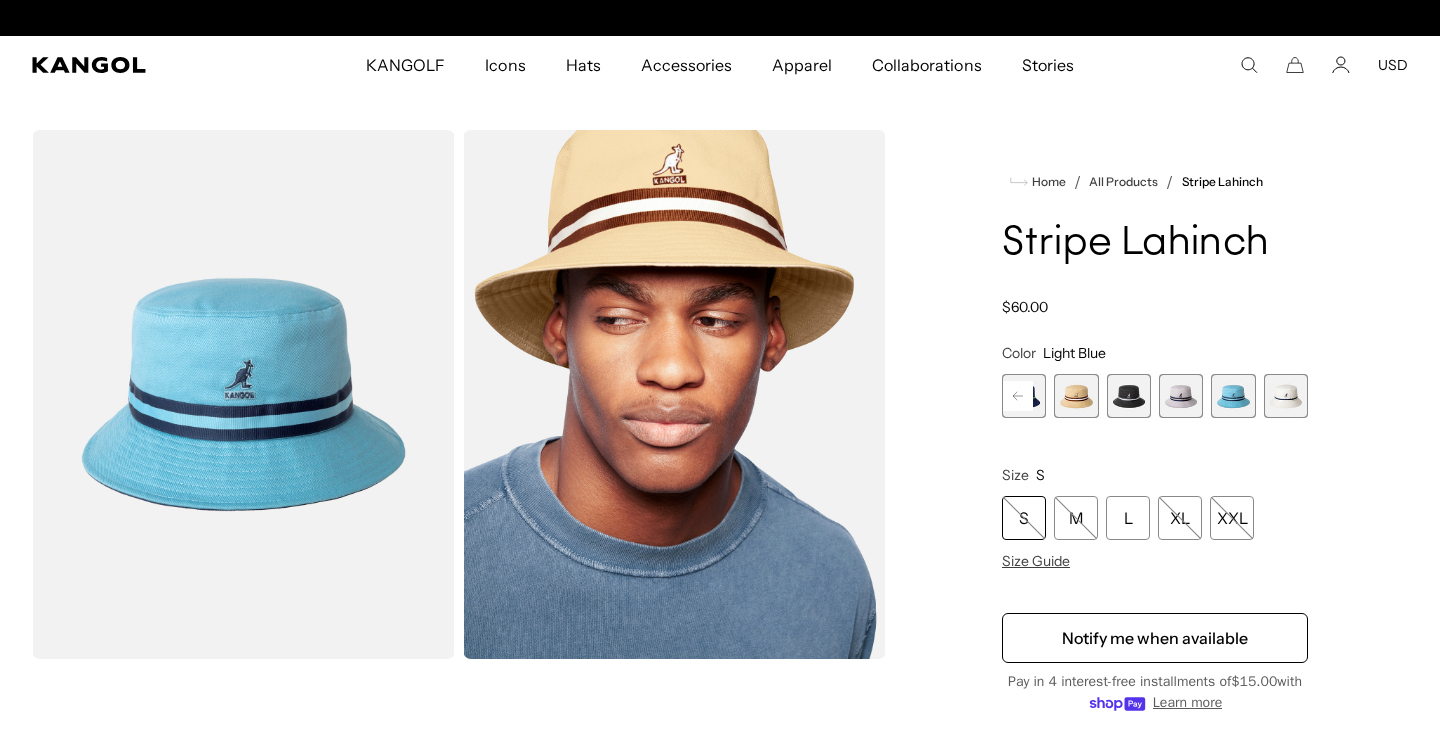 scroll, scrollTop: 0, scrollLeft: 0, axis: both 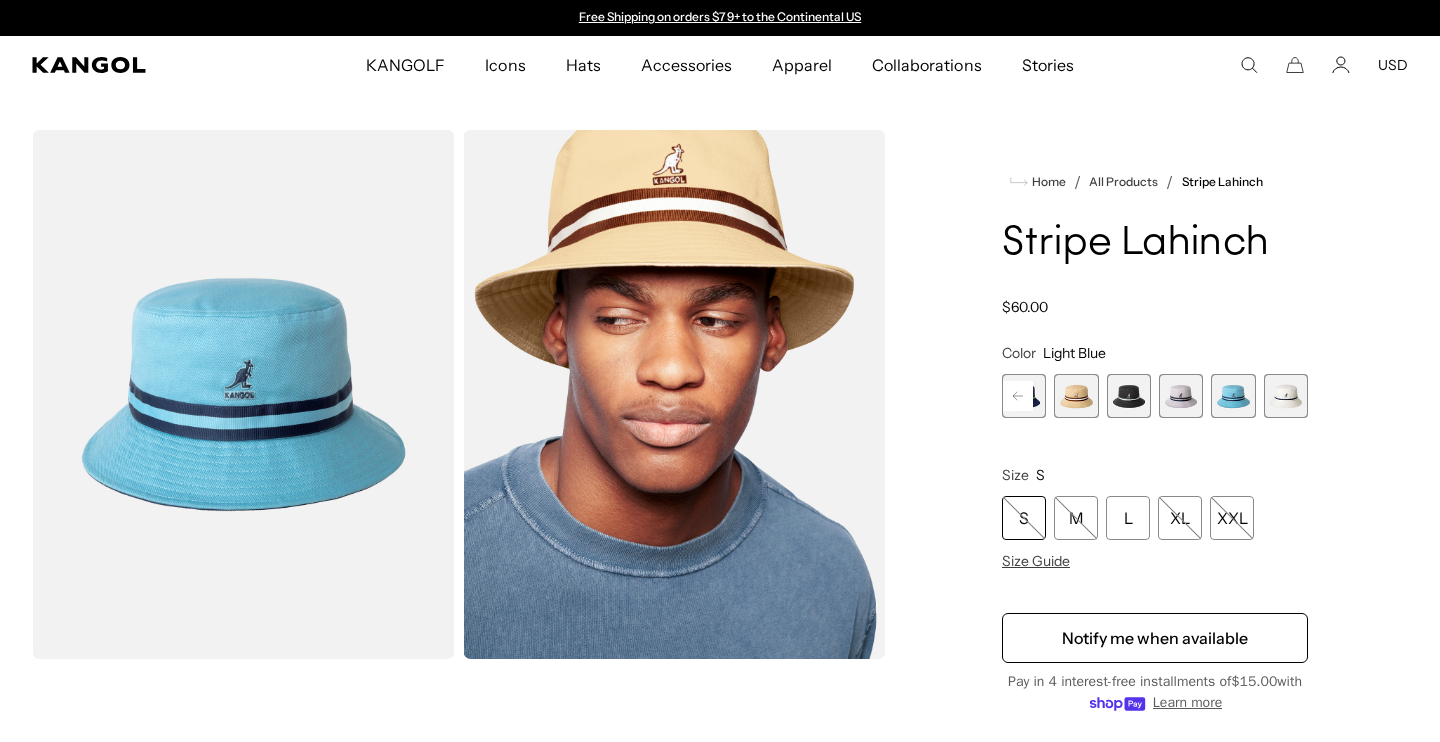 click at bounding box center [1129, 396] 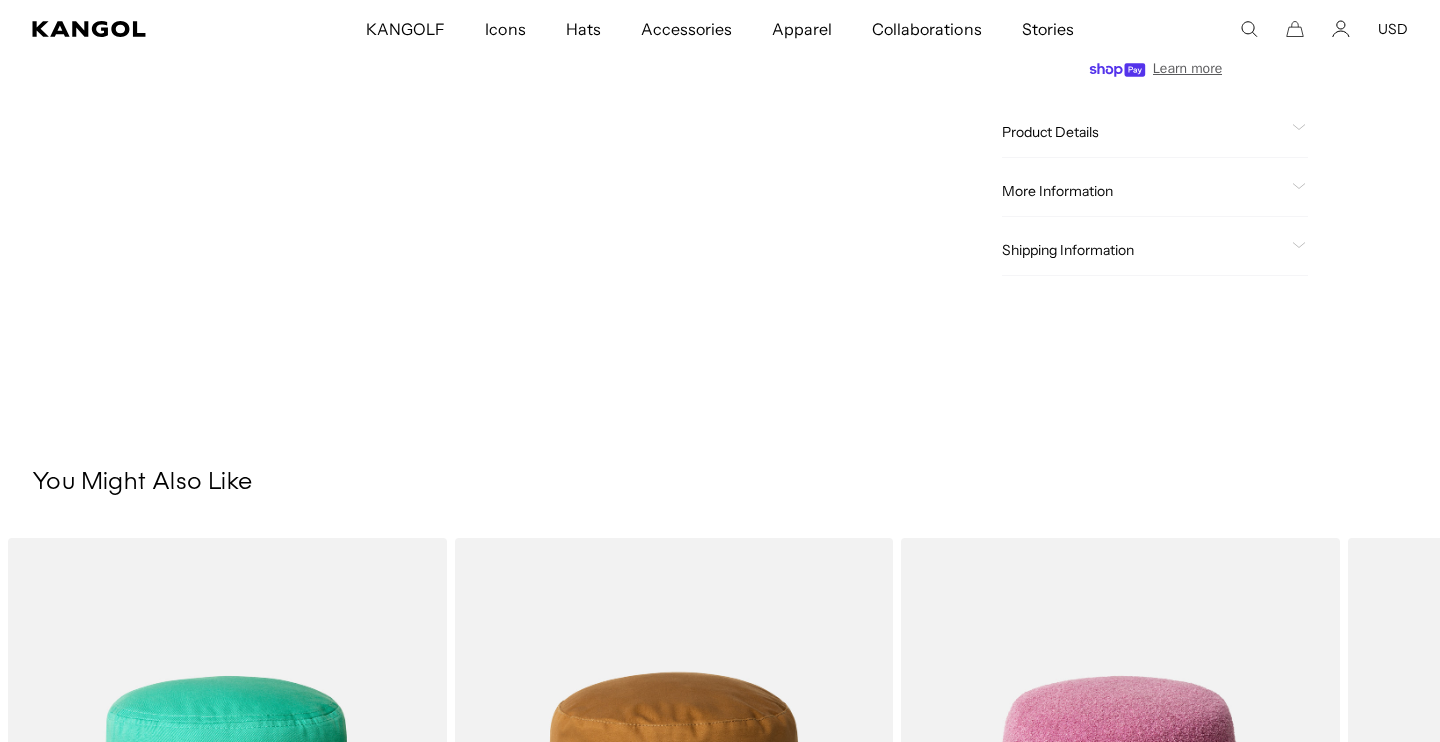 scroll, scrollTop: 674, scrollLeft: 0, axis: vertical 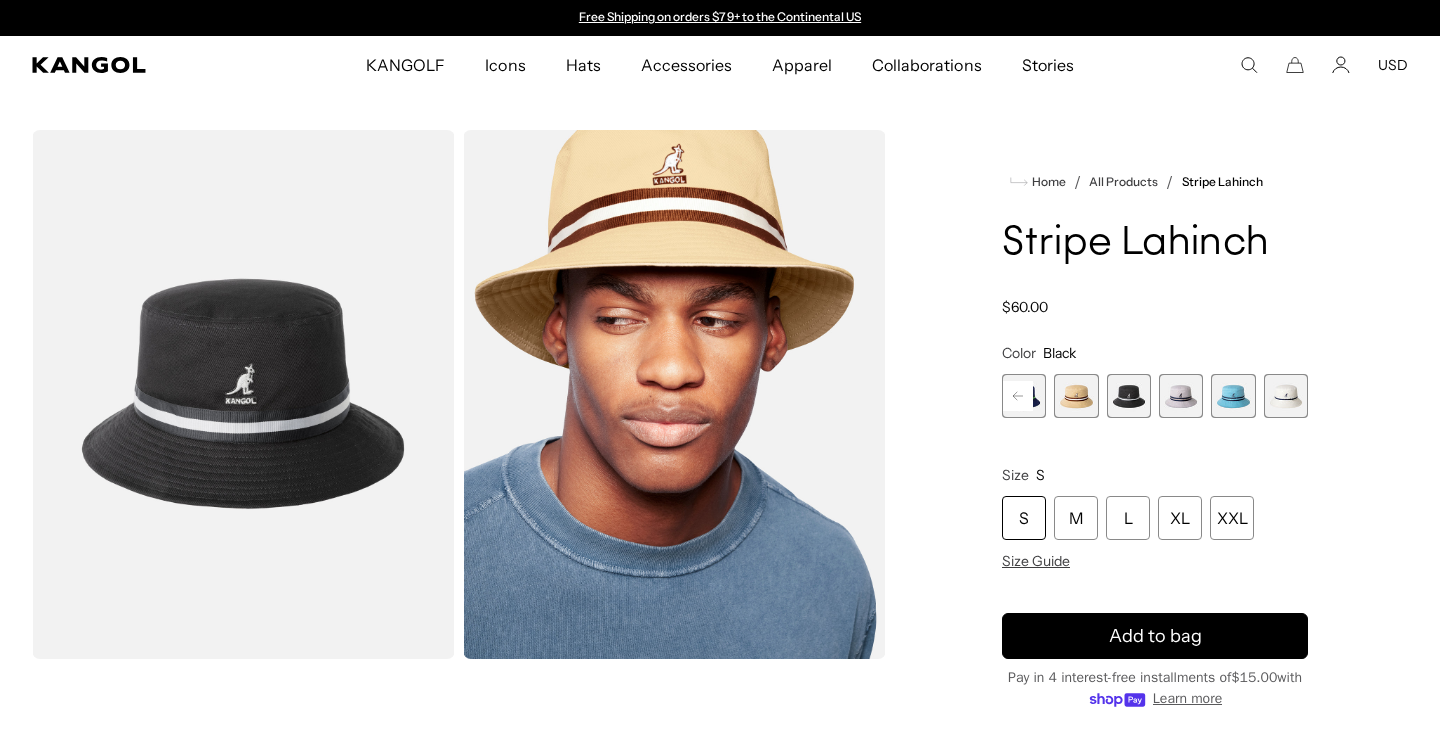 click at bounding box center (1129, 396) 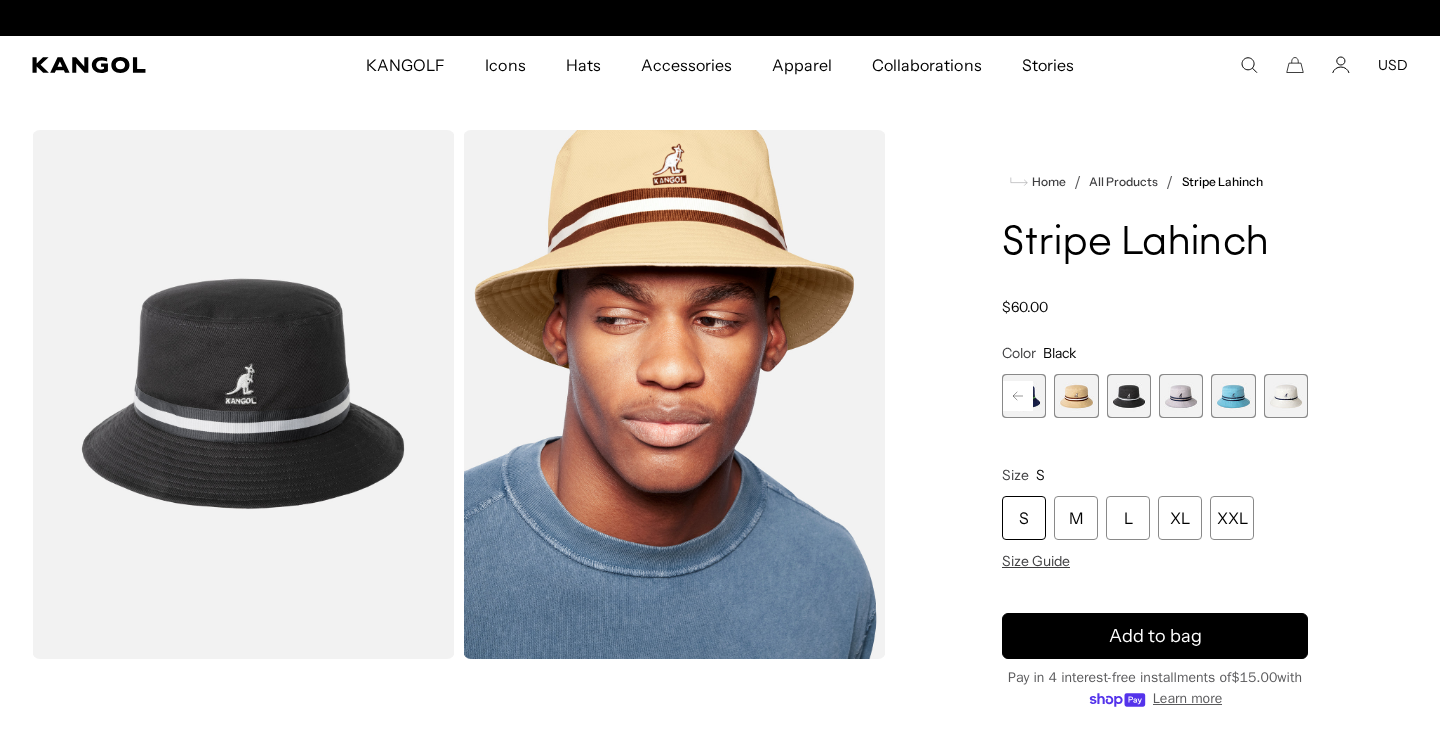 click at bounding box center [1129, 396] 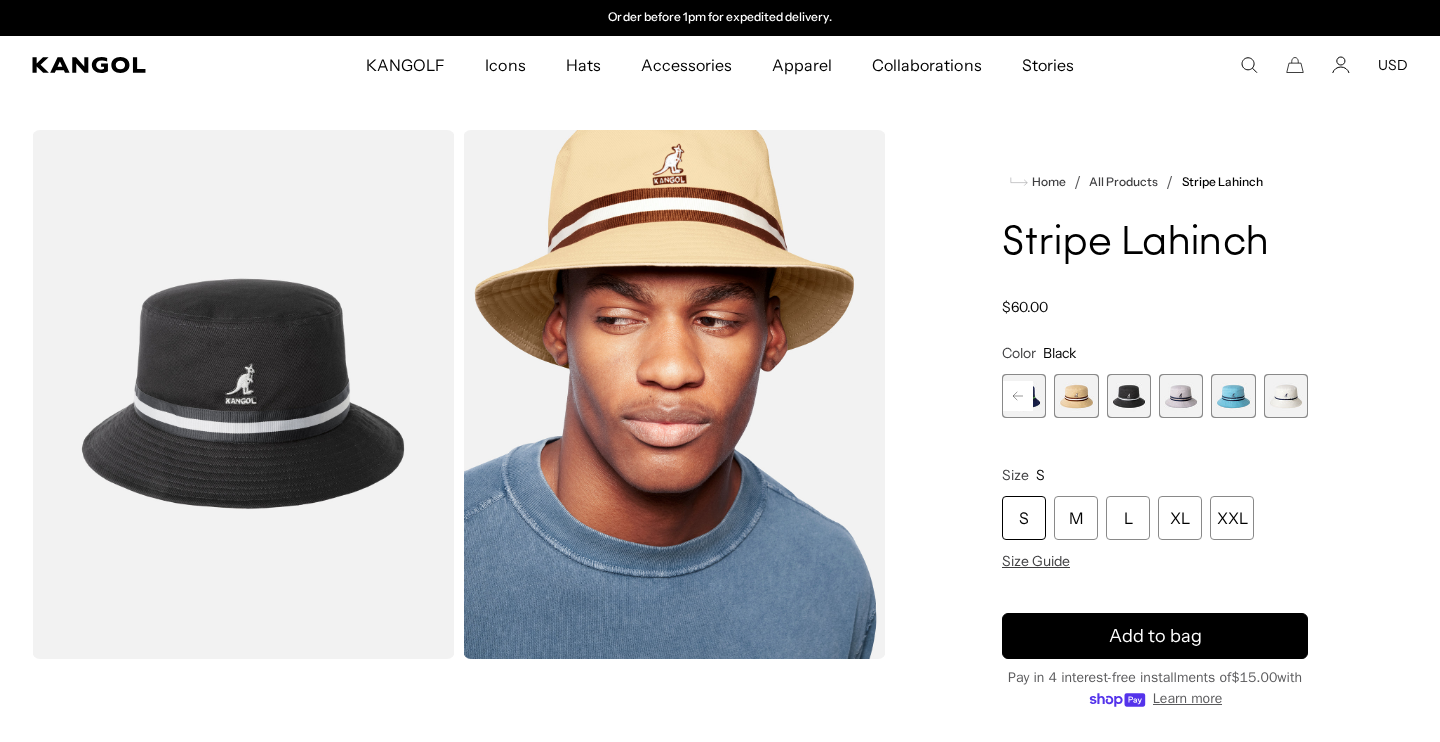 click at bounding box center [1076, 396] 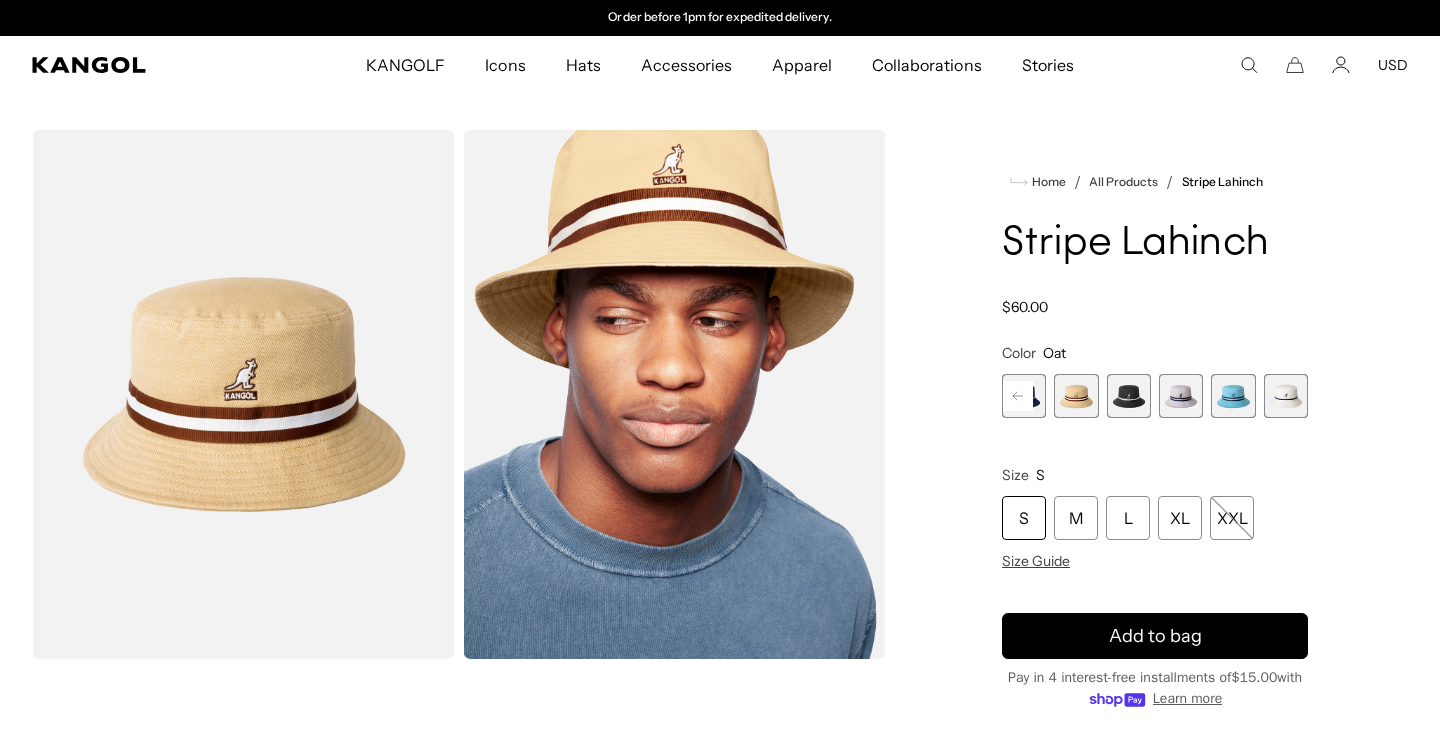 click 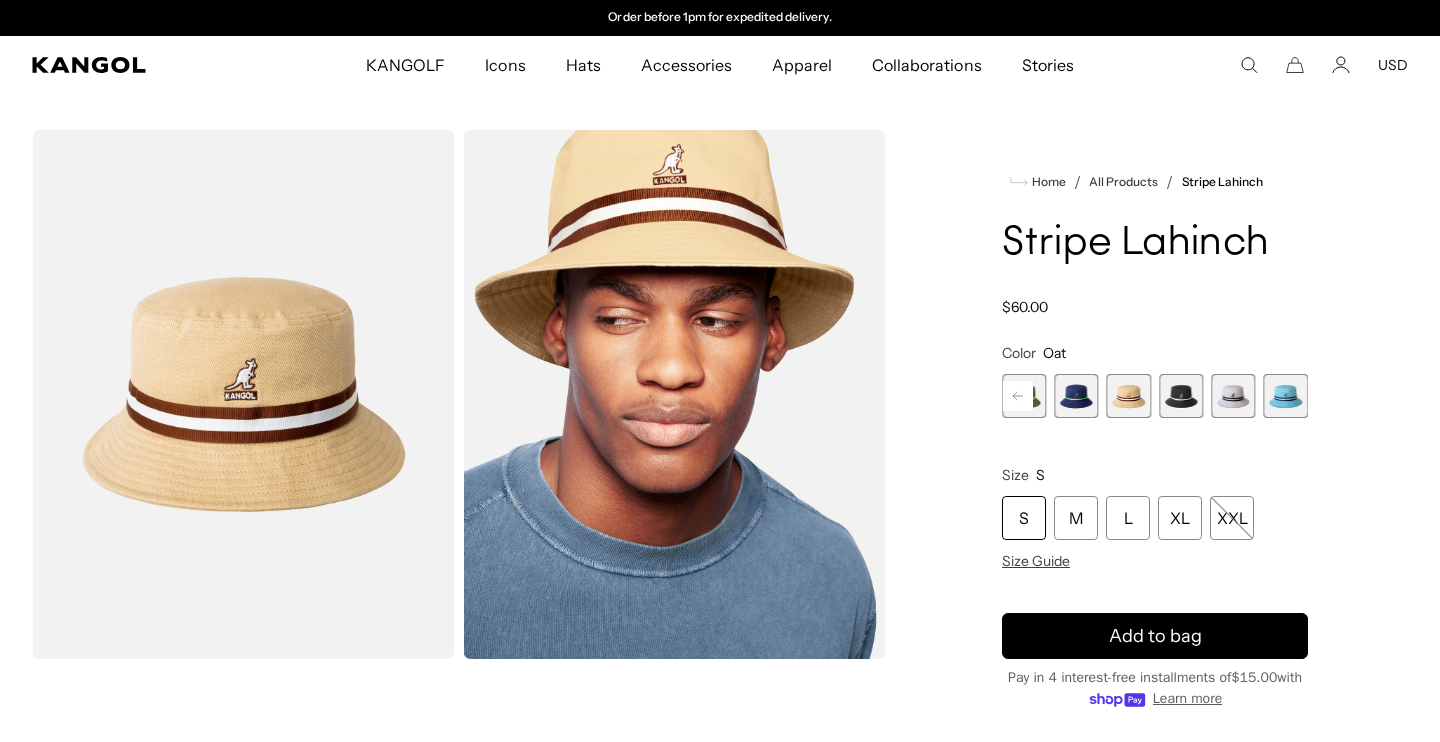click 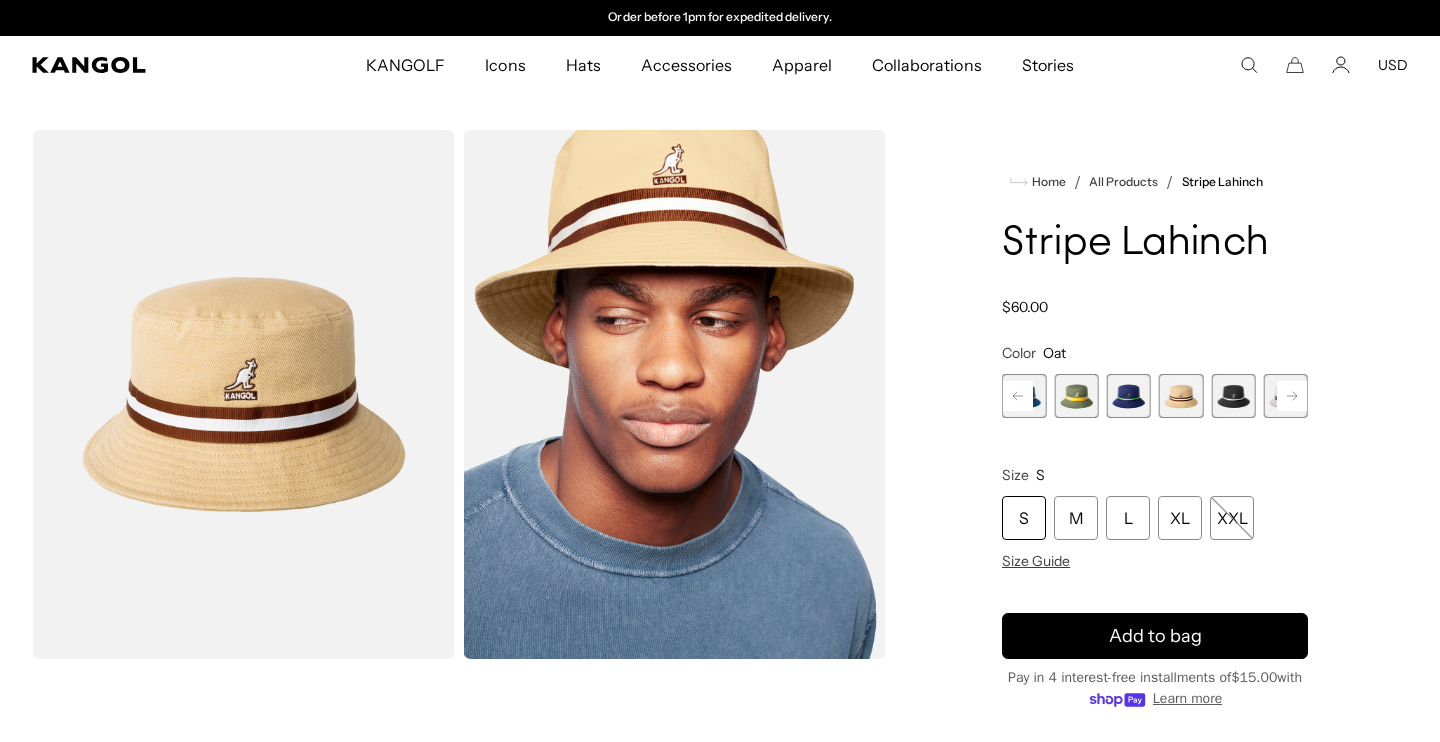 click 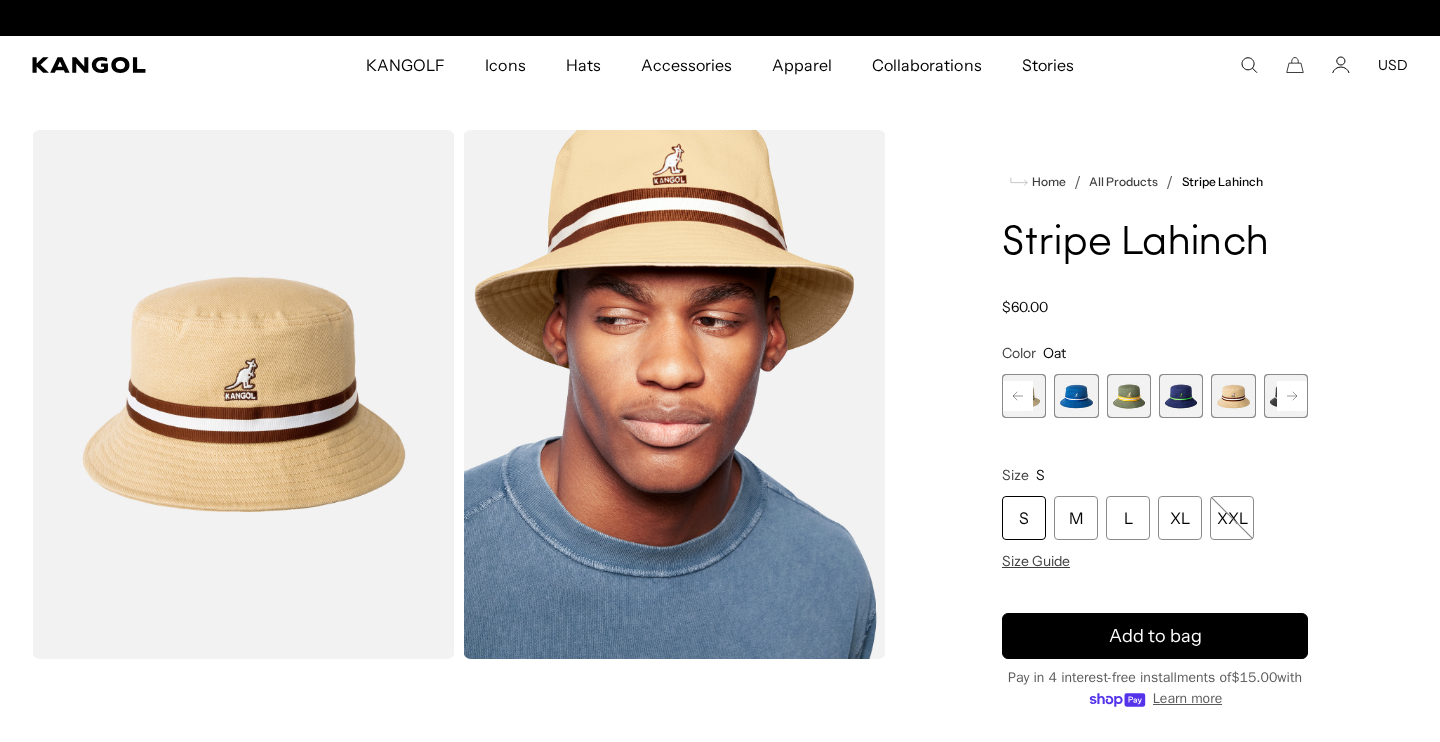 scroll, scrollTop: 0, scrollLeft: 0, axis: both 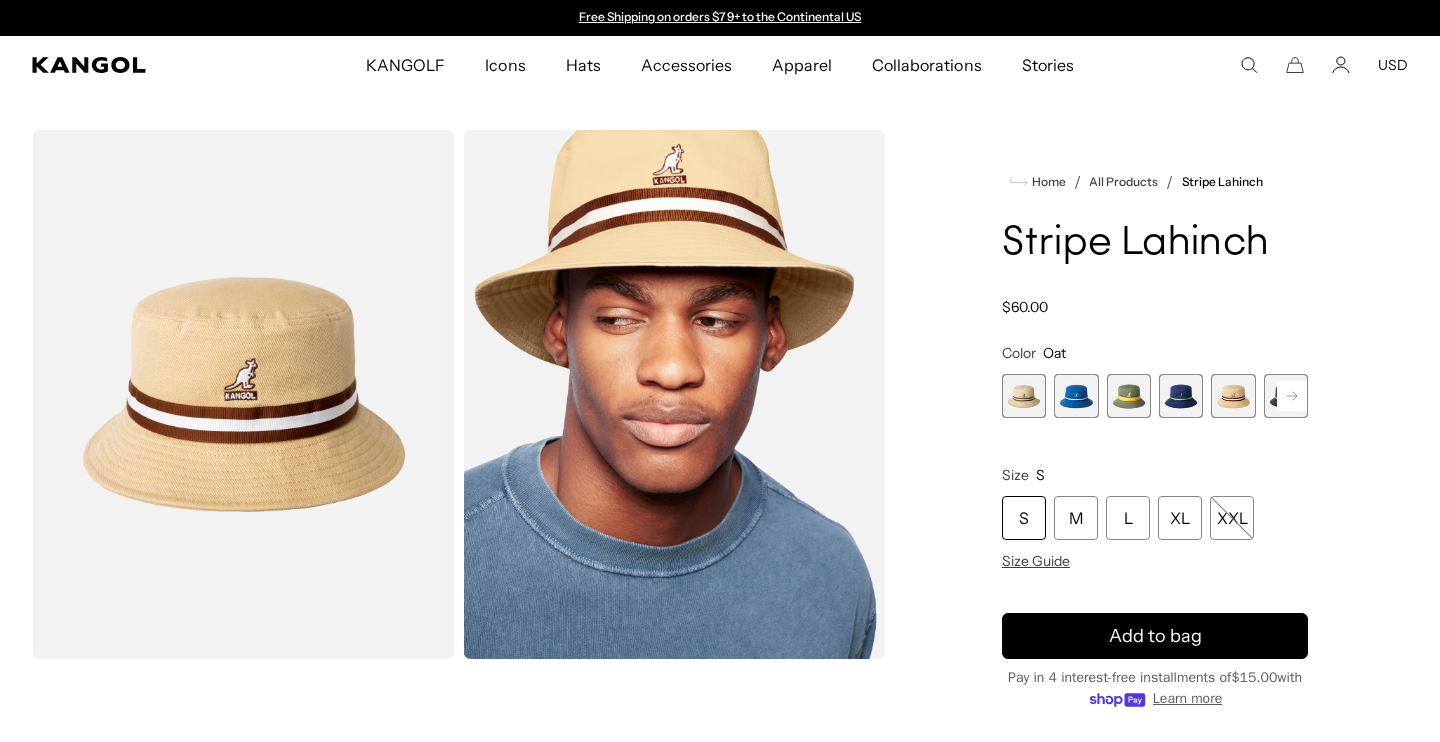 click at bounding box center [1076, 396] 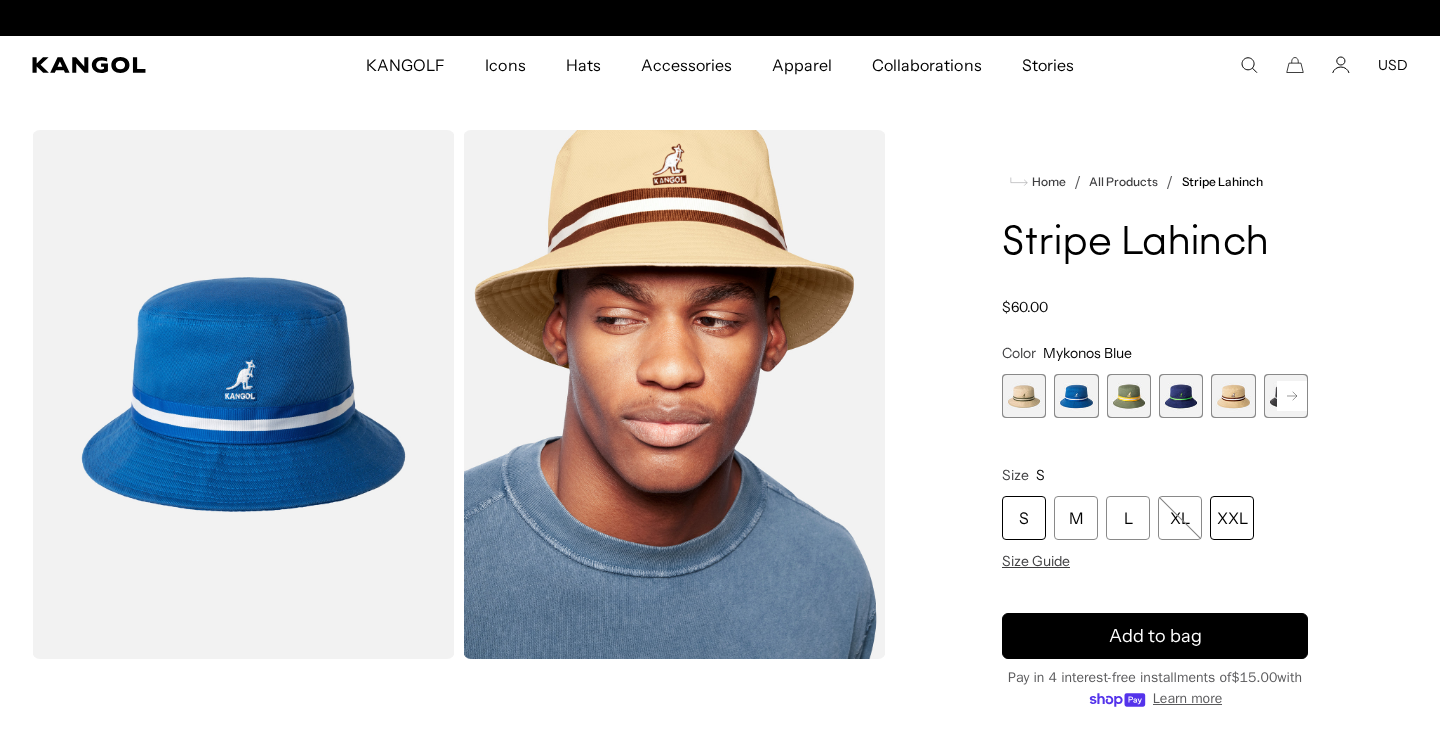 scroll, scrollTop: 0, scrollLeft: 412, axis: horizontal 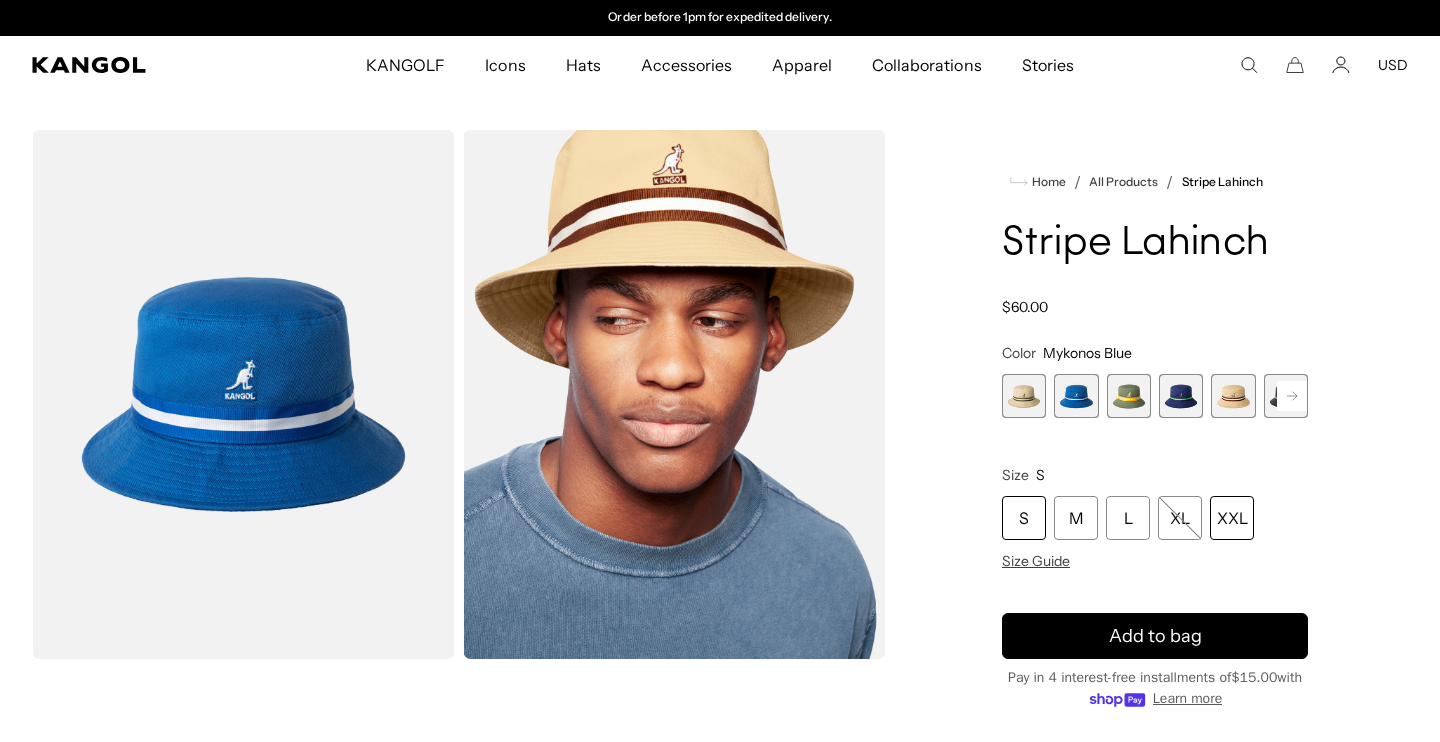 click on "XXL" at bounding box center (1232, 518) 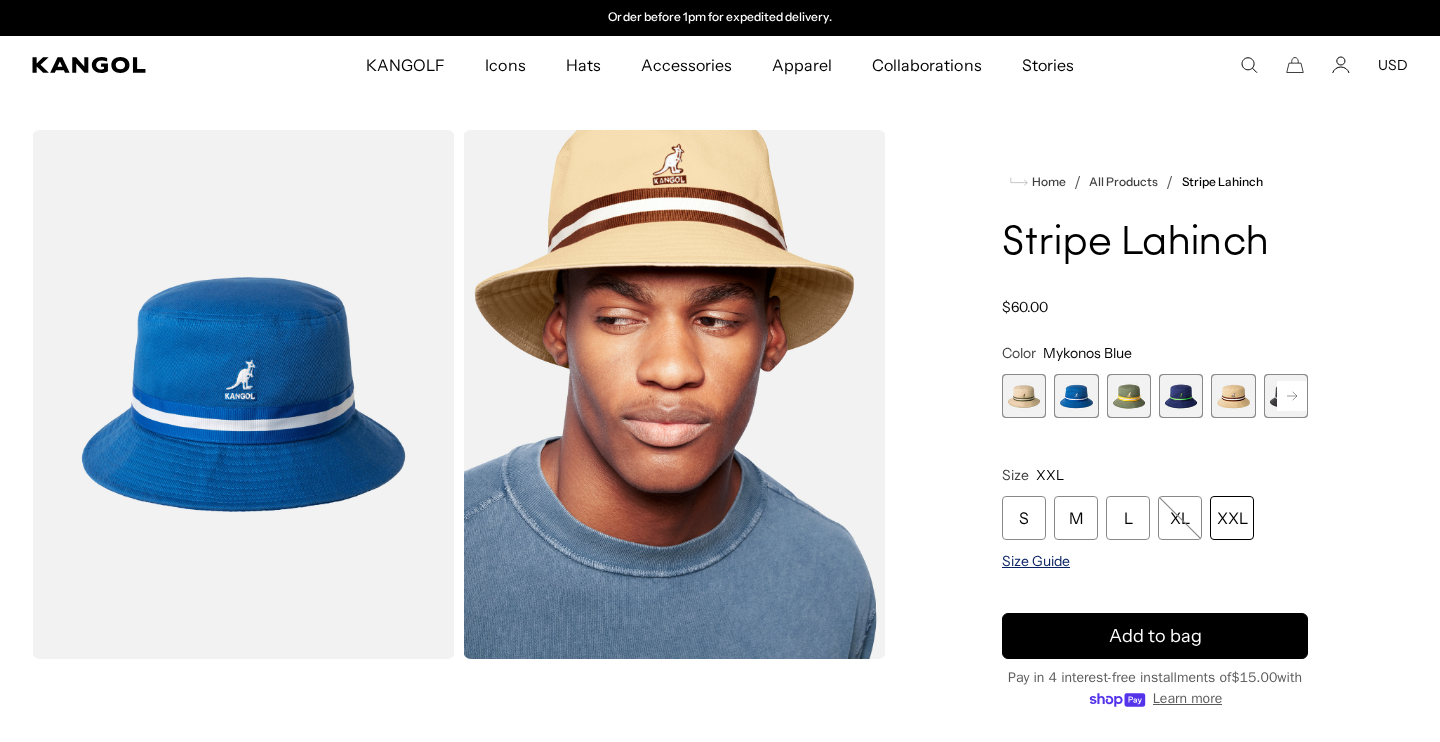 click on "Size Guide" at bounding box center [1036, 561] 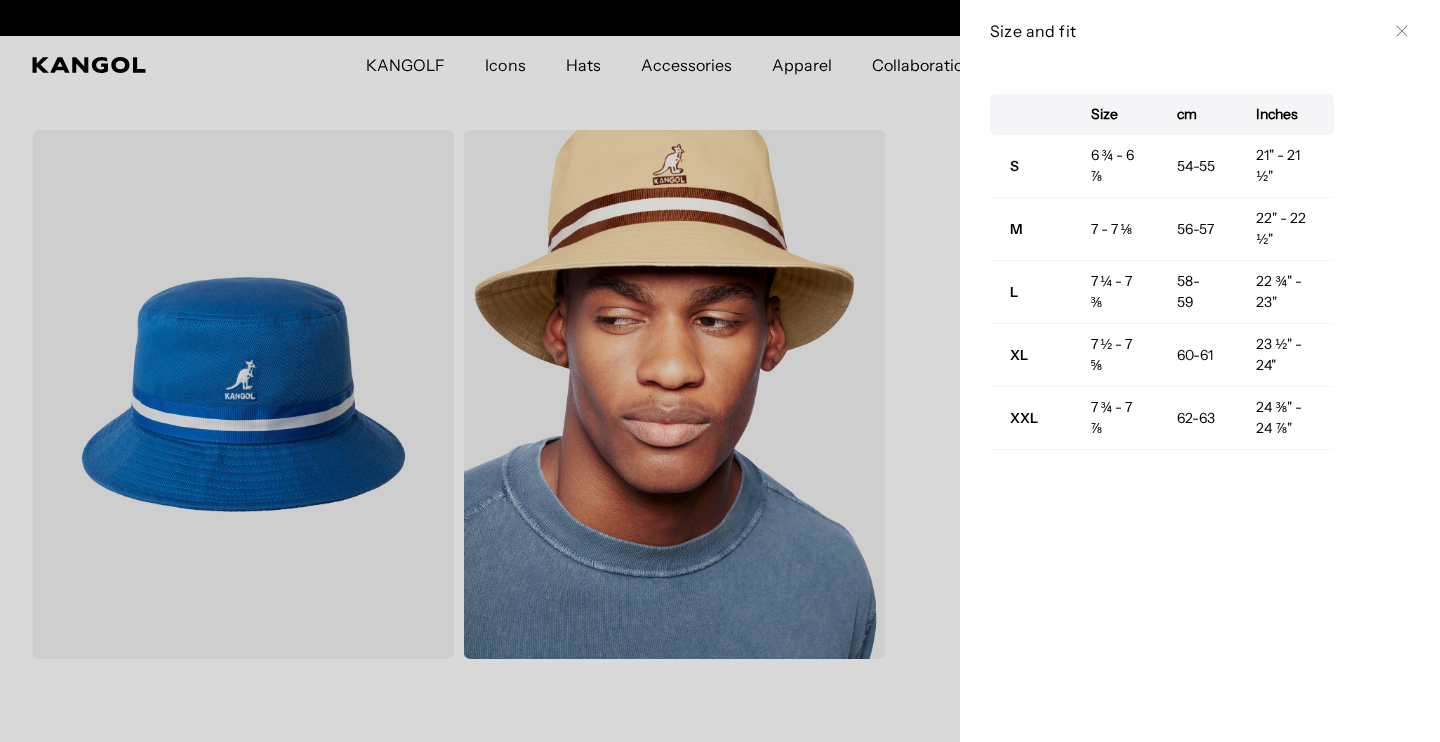 scroll, scrollTop: 0, scrollLeft: 412, axis: horizontal 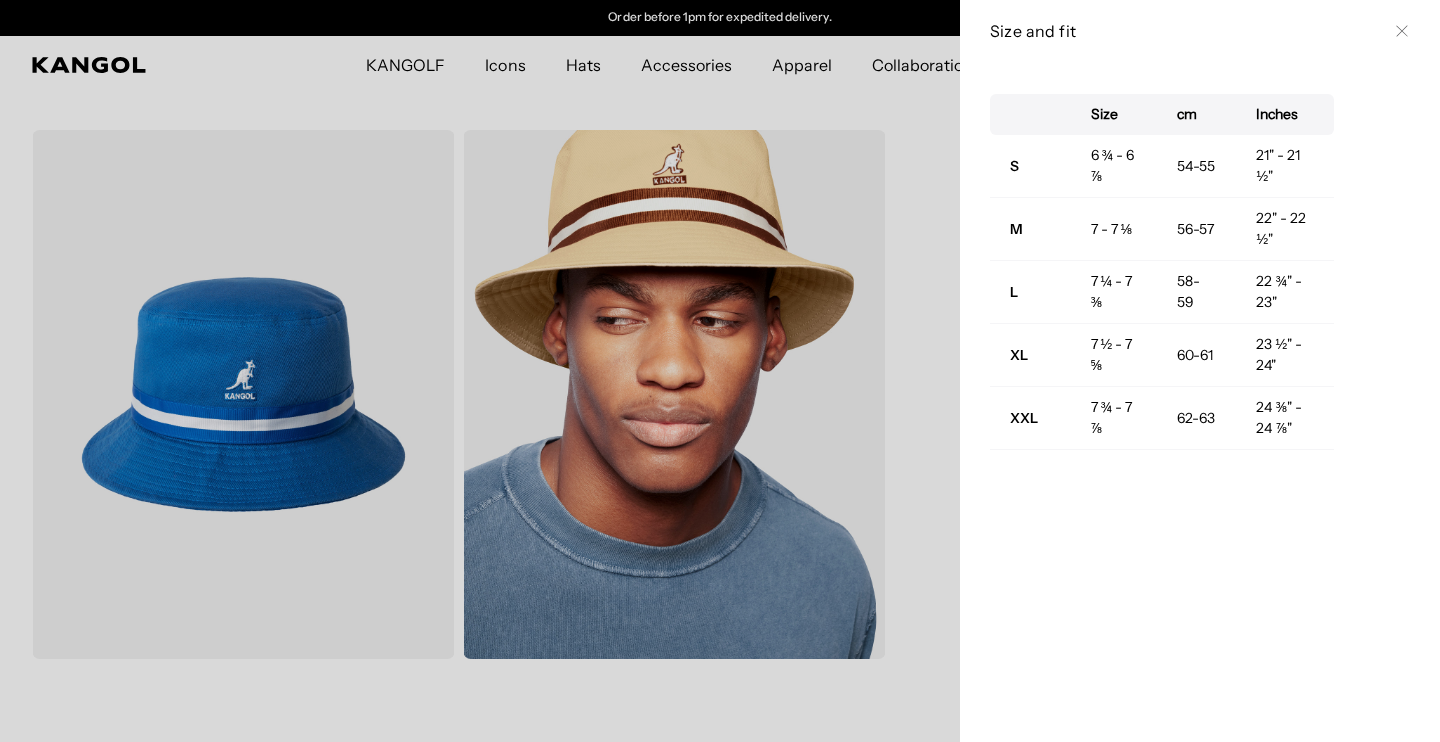 click at bounding box center [720, 371] 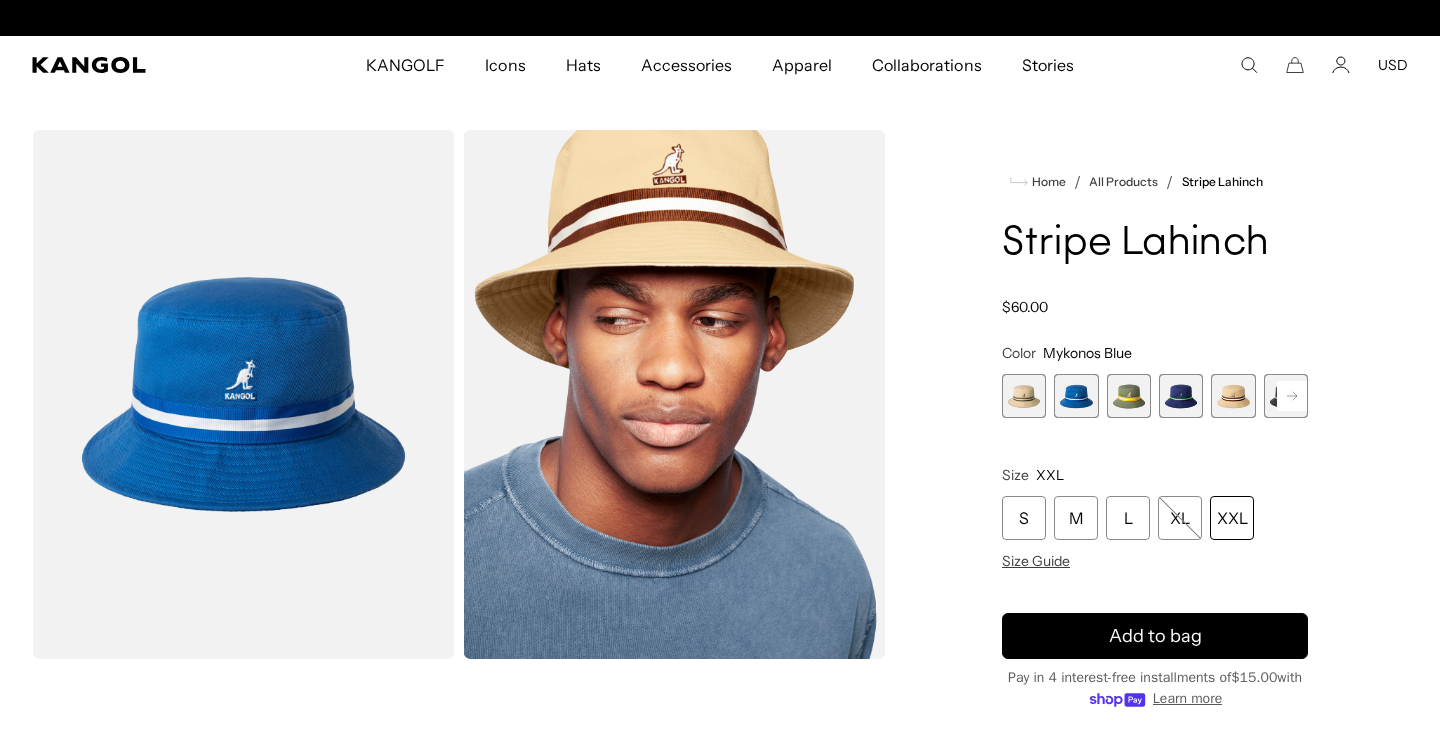 scroll, scrollTop: 0, scrollLeft: 0, axis: both 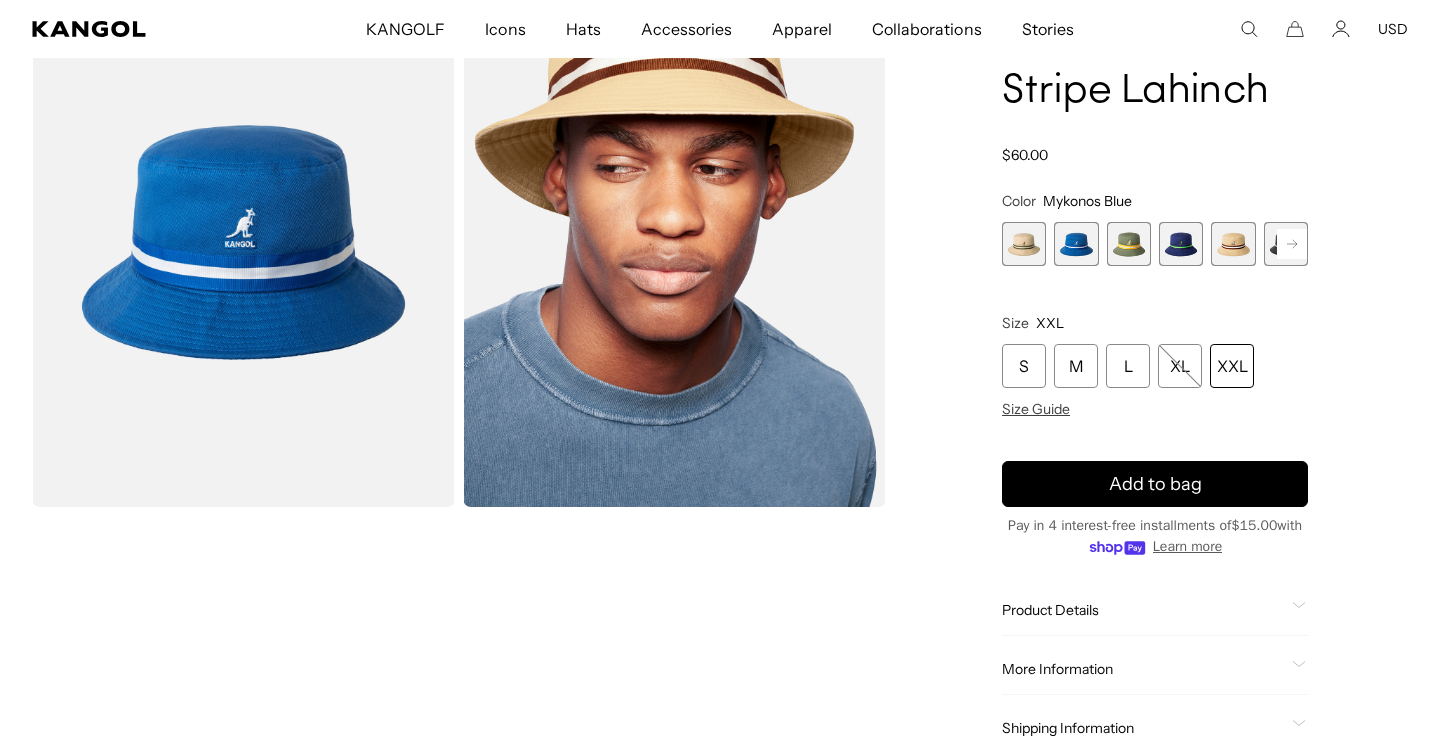 click 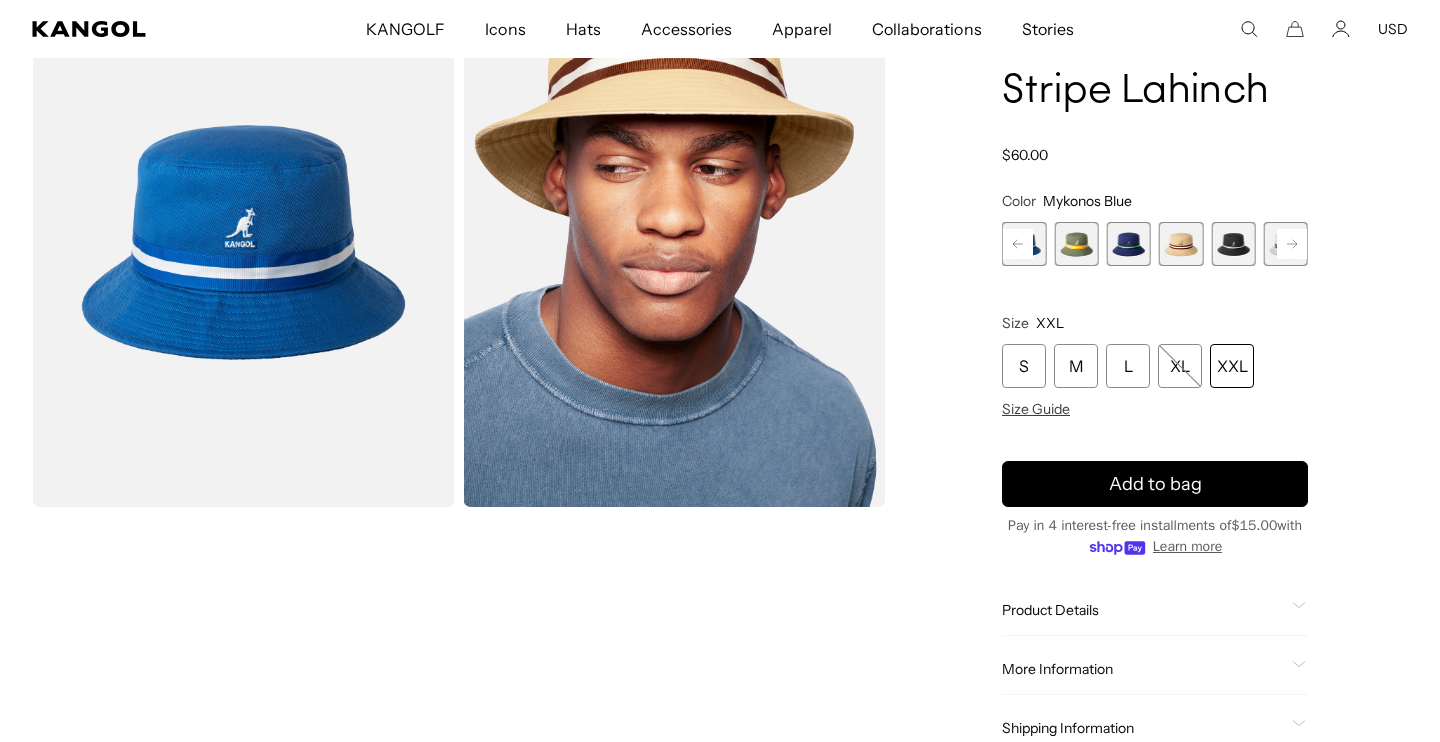 click 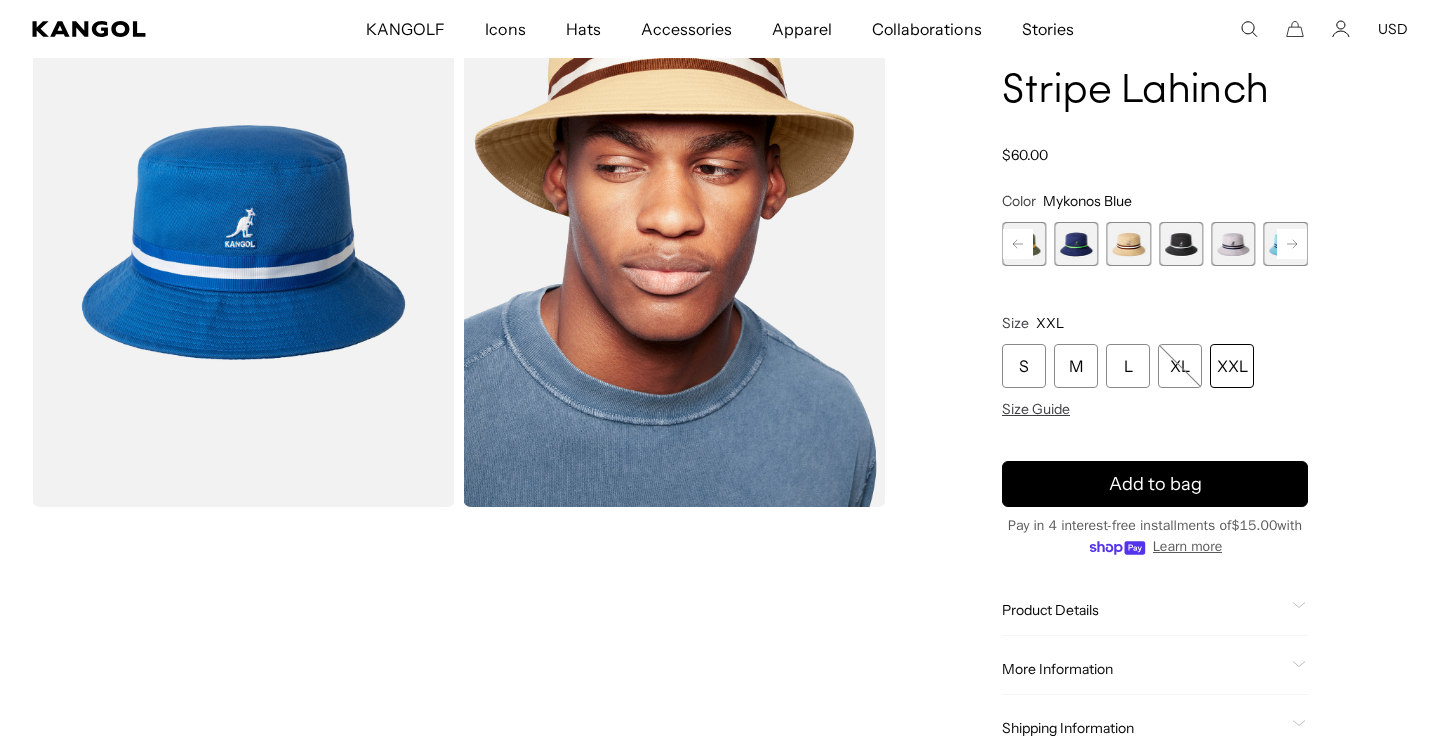 scroll, scrollTop: 0, scrollLeft: 0, axis: both 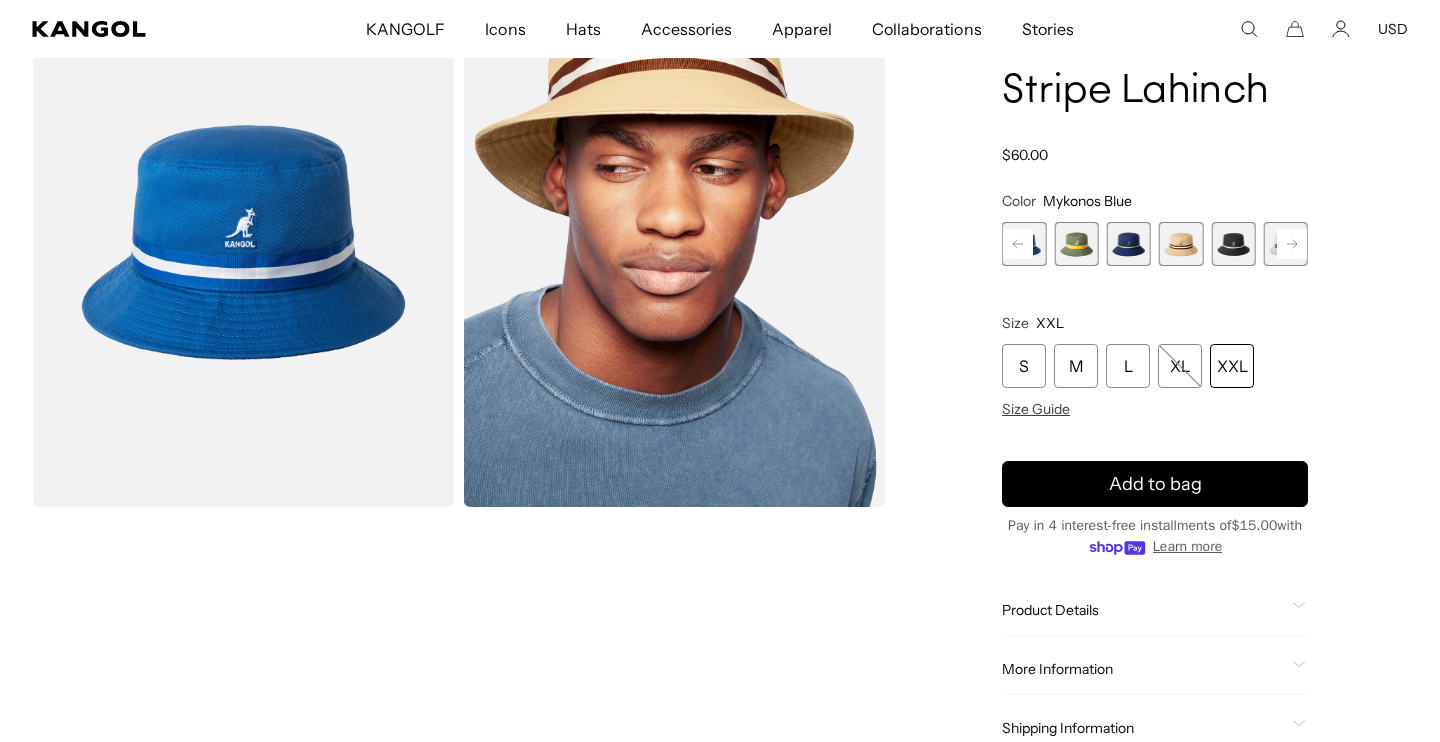 click 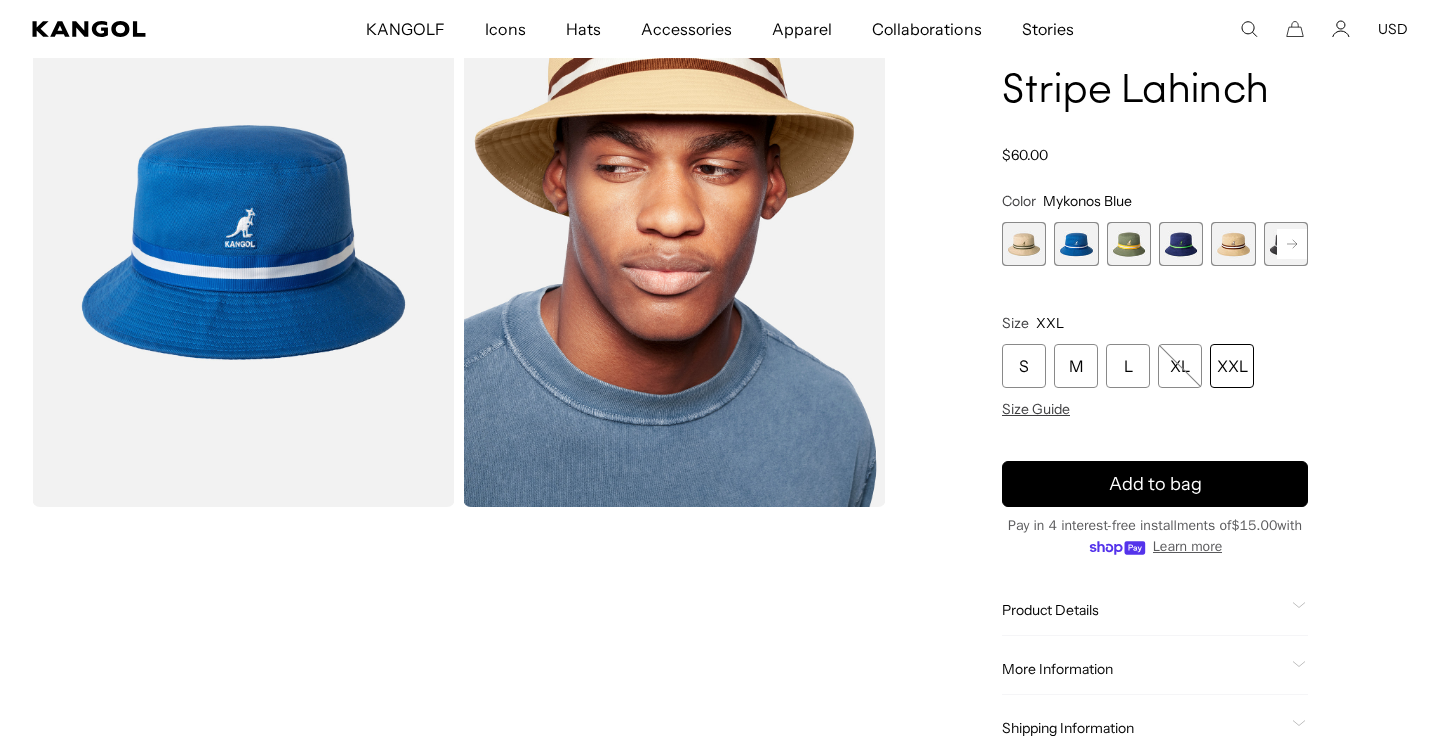 click at bounding box center (1024, 244) 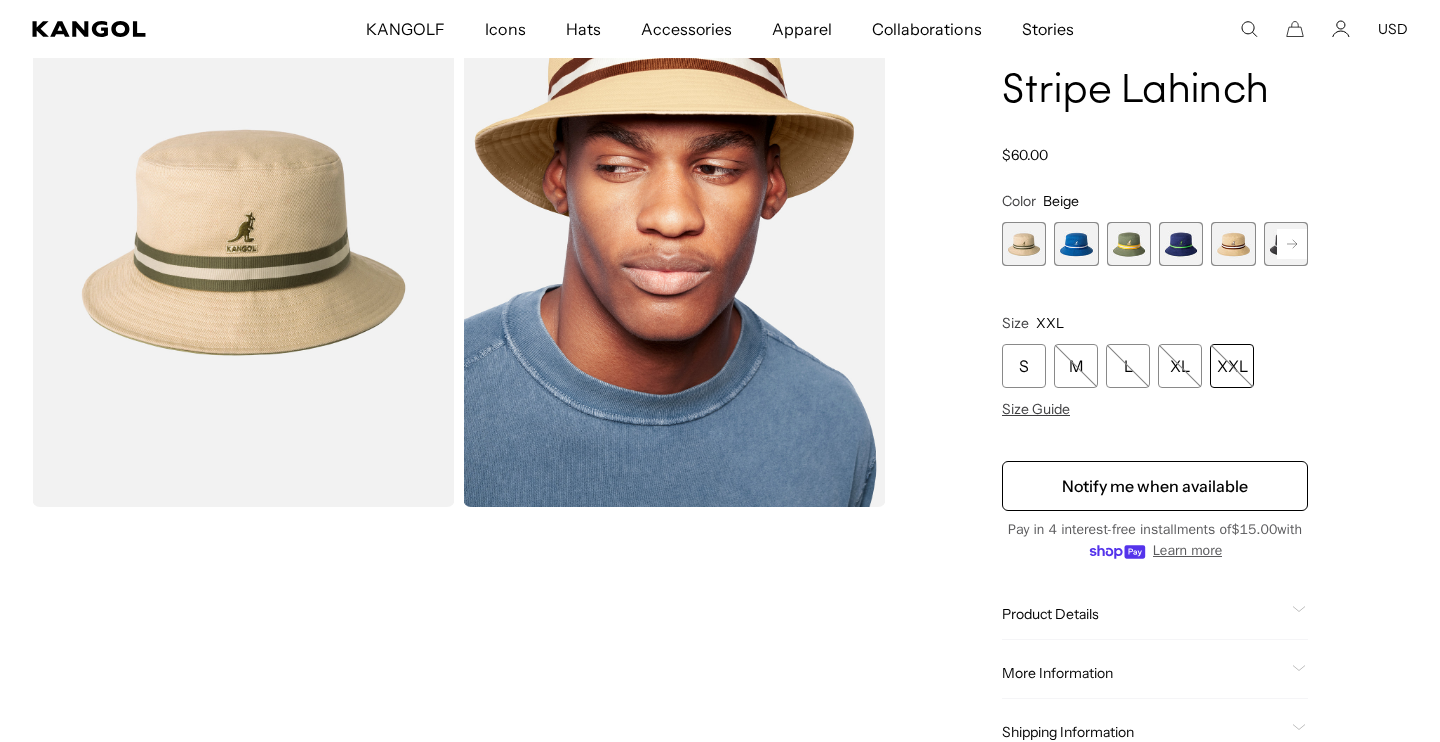 click at bounding box center (1076, 244) 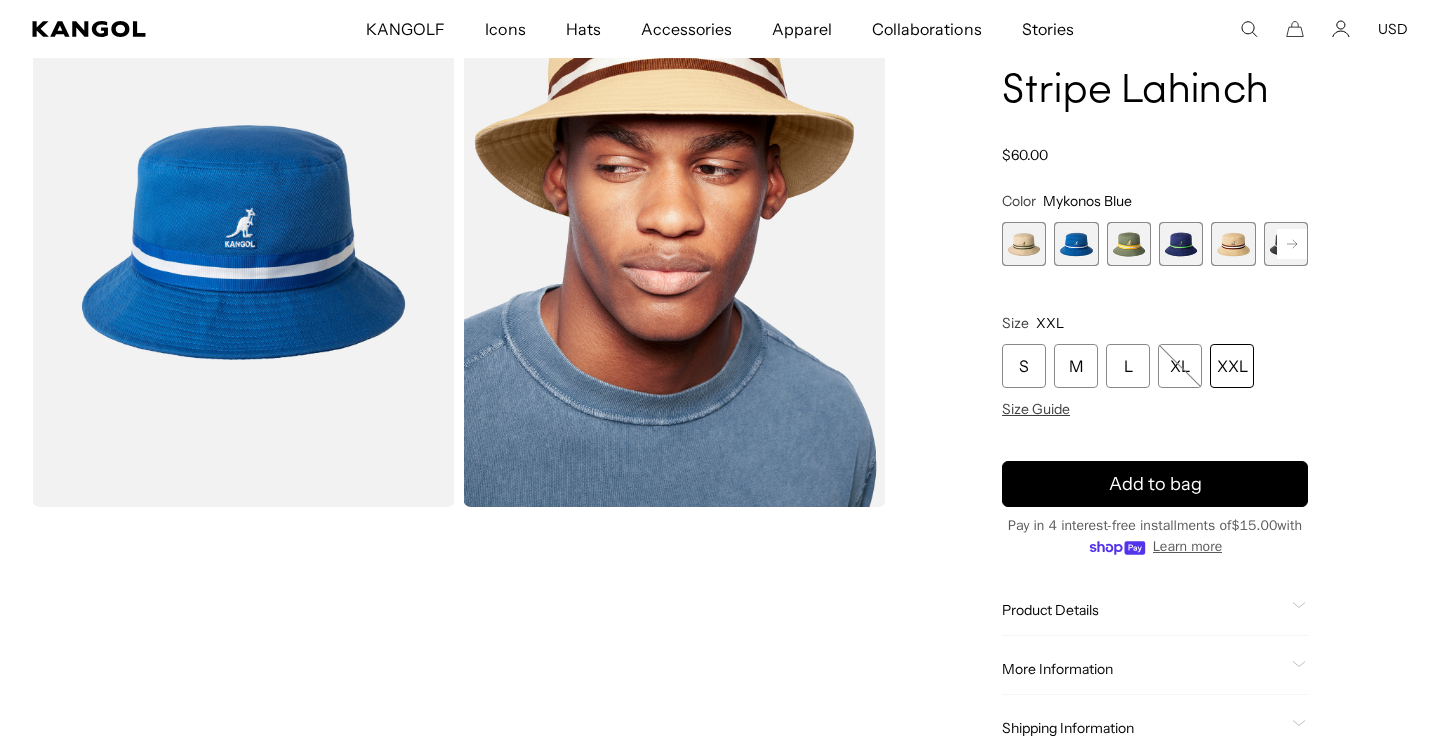 scroll, scrollTop: 0, scrollLeft: 0, axis: both 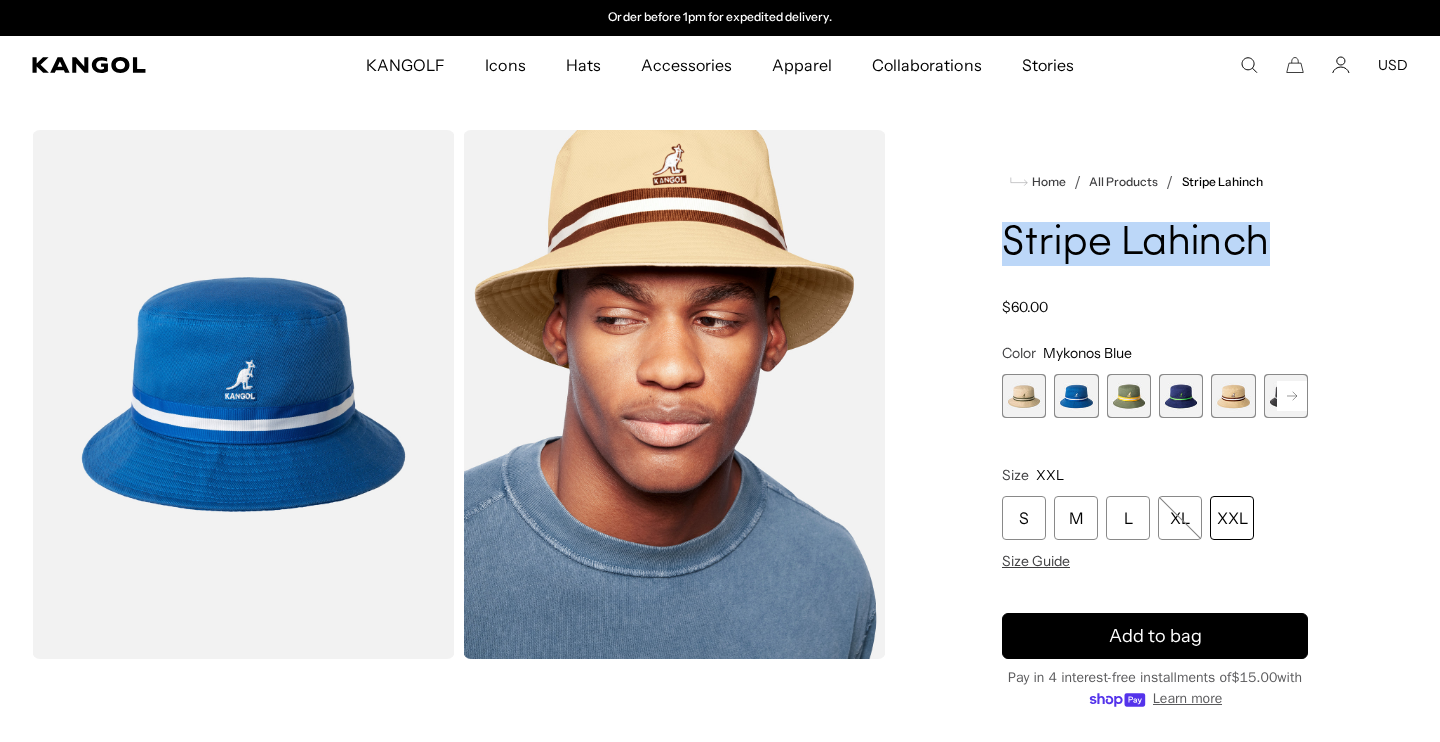 drag, startPoint x: 1002, startPoint y: 241, endPoint x: 1275, endPoint y: 240, distance: 273.00183 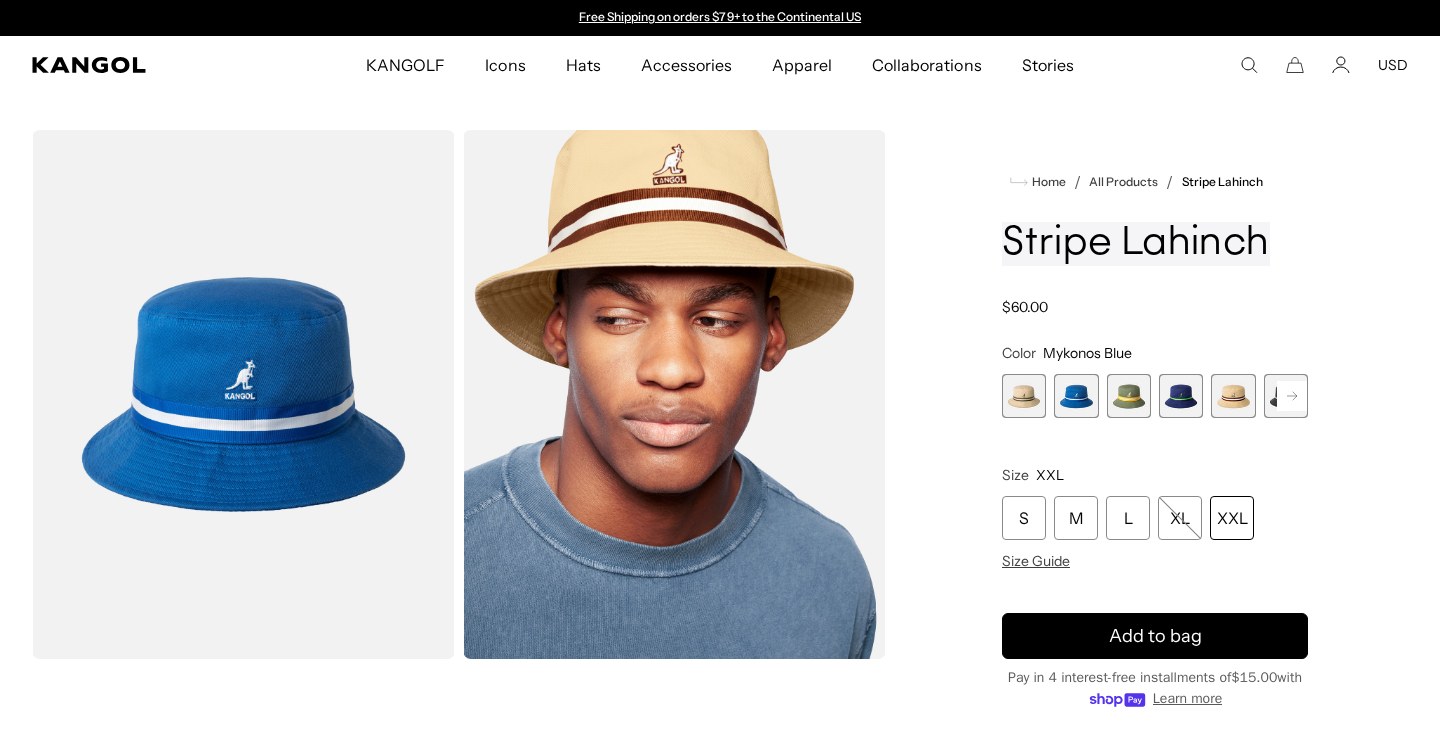 scroll, scrollTop: 0, scrollLeft: 412, axis: horizontal 